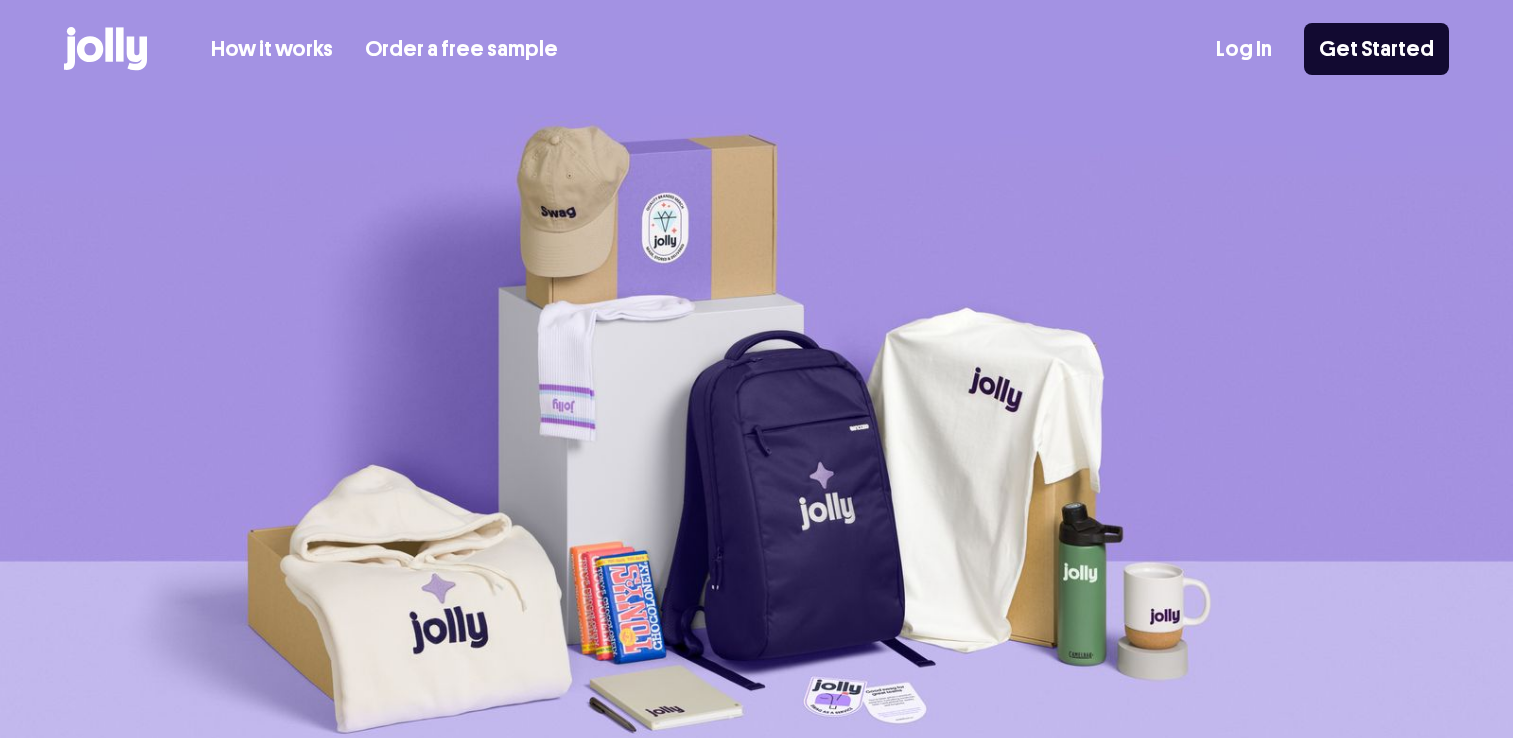 scroll, scrollTop: 0, scrollLeft: 0, axis: both 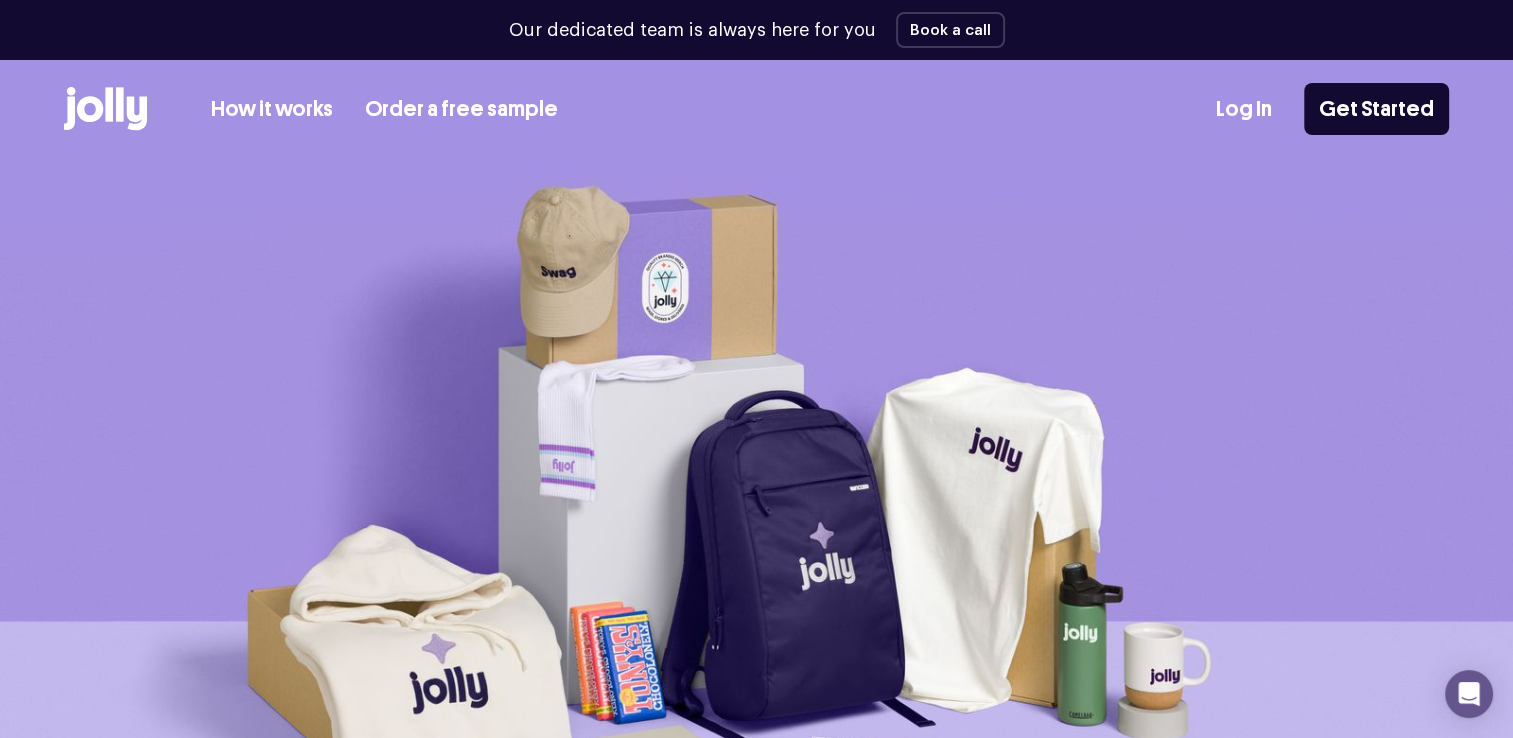 click on "Order a free sample" at bounding box center [461, 109] 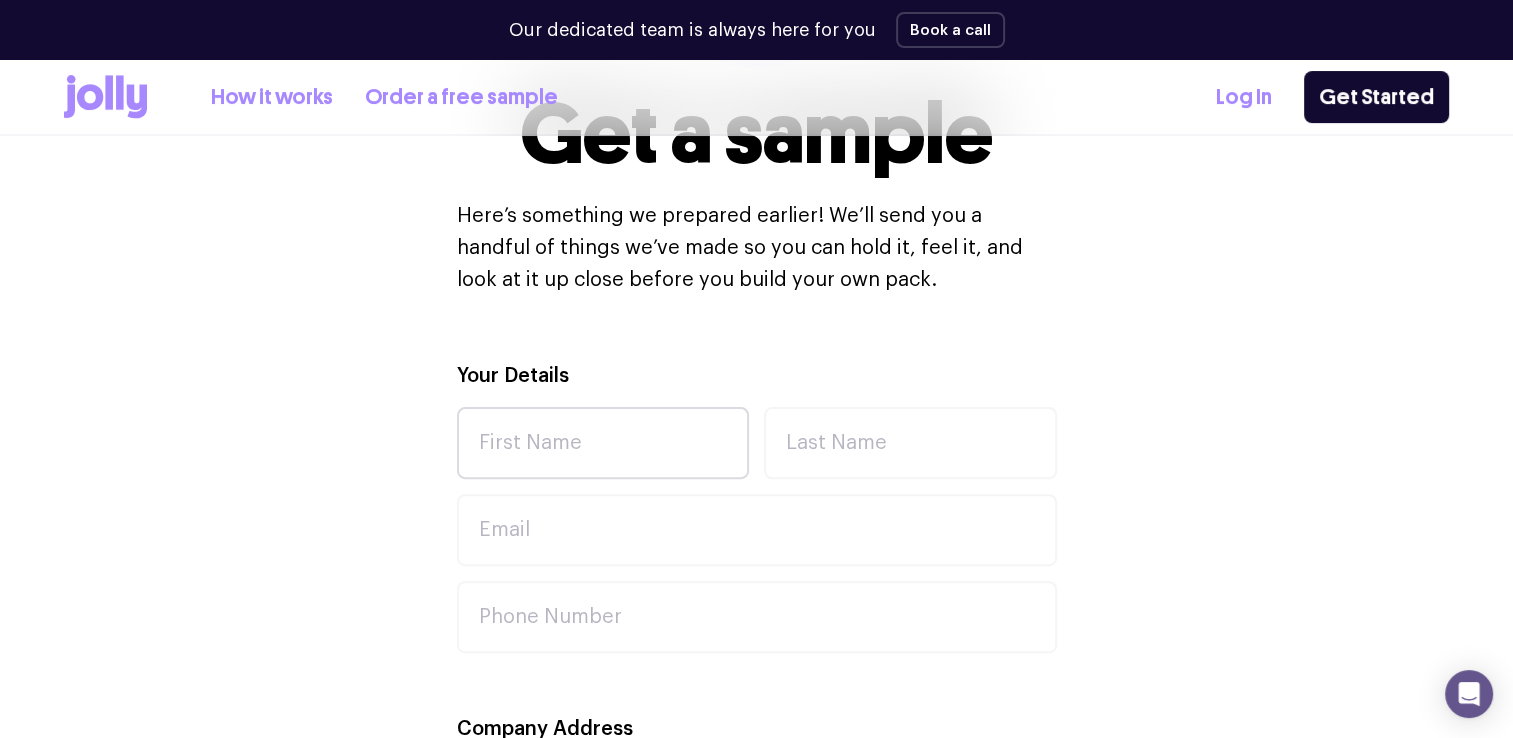 scroll, scrollTop: 500, scrollLeft: 0, axis: vertical 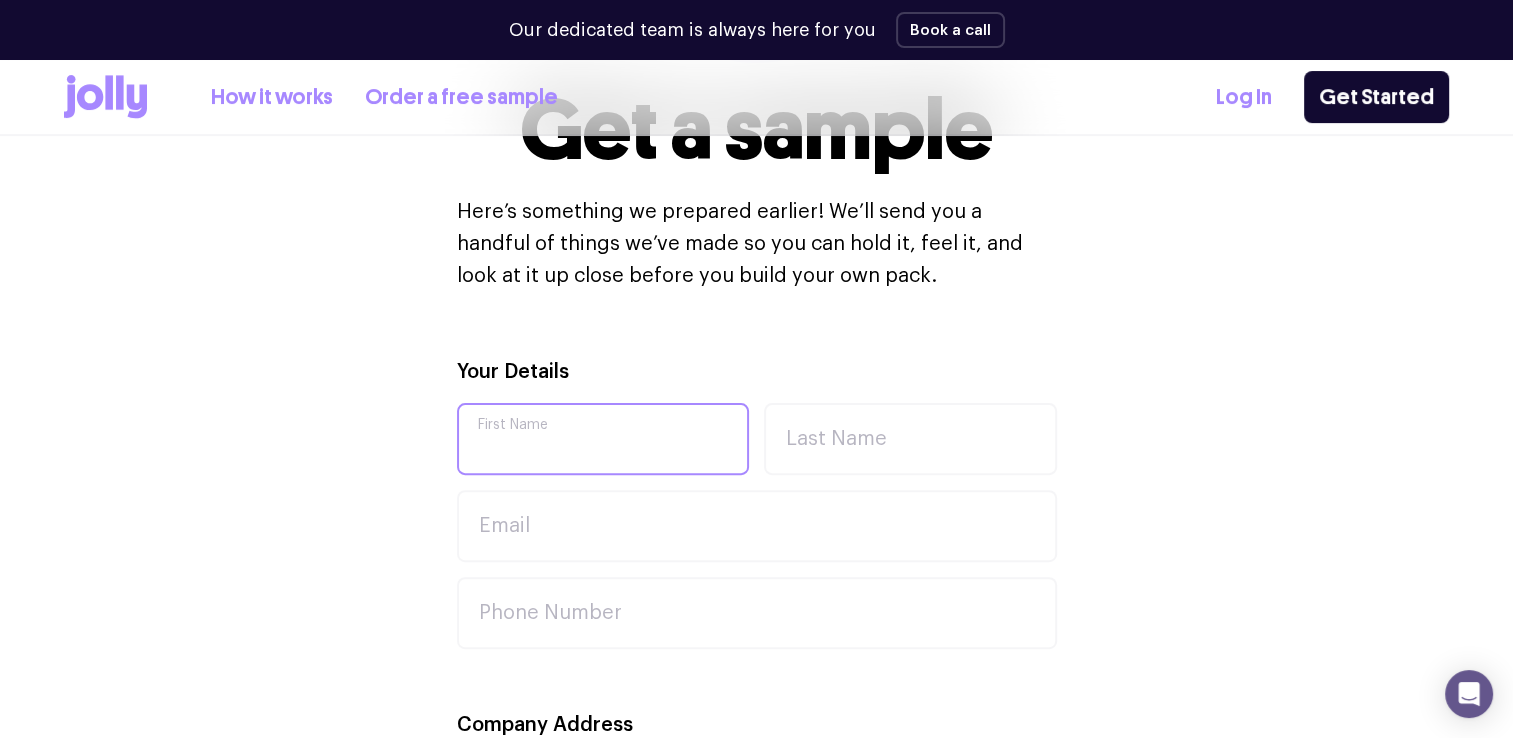 click on "First Name" at bounding box center [603, 439] 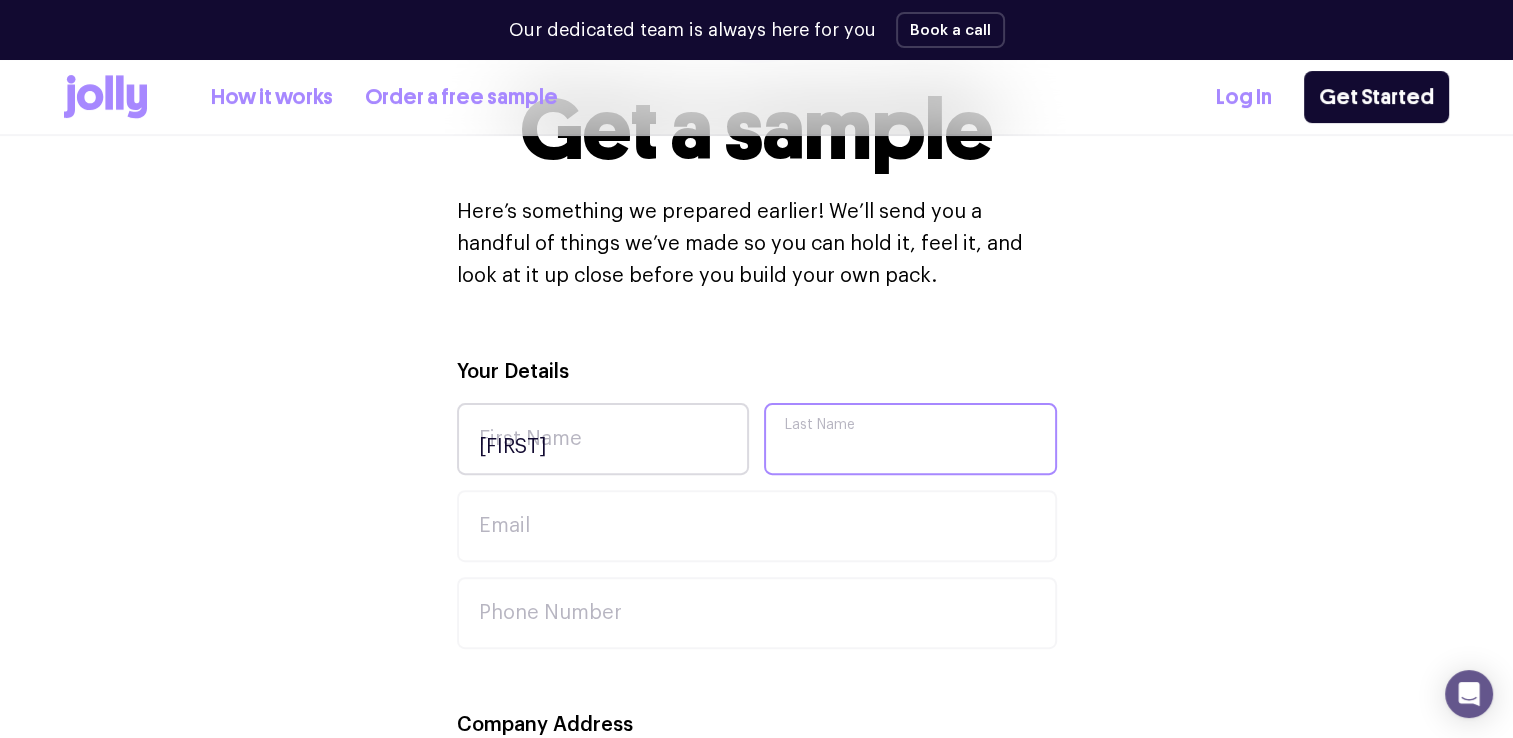 type on "Gross" 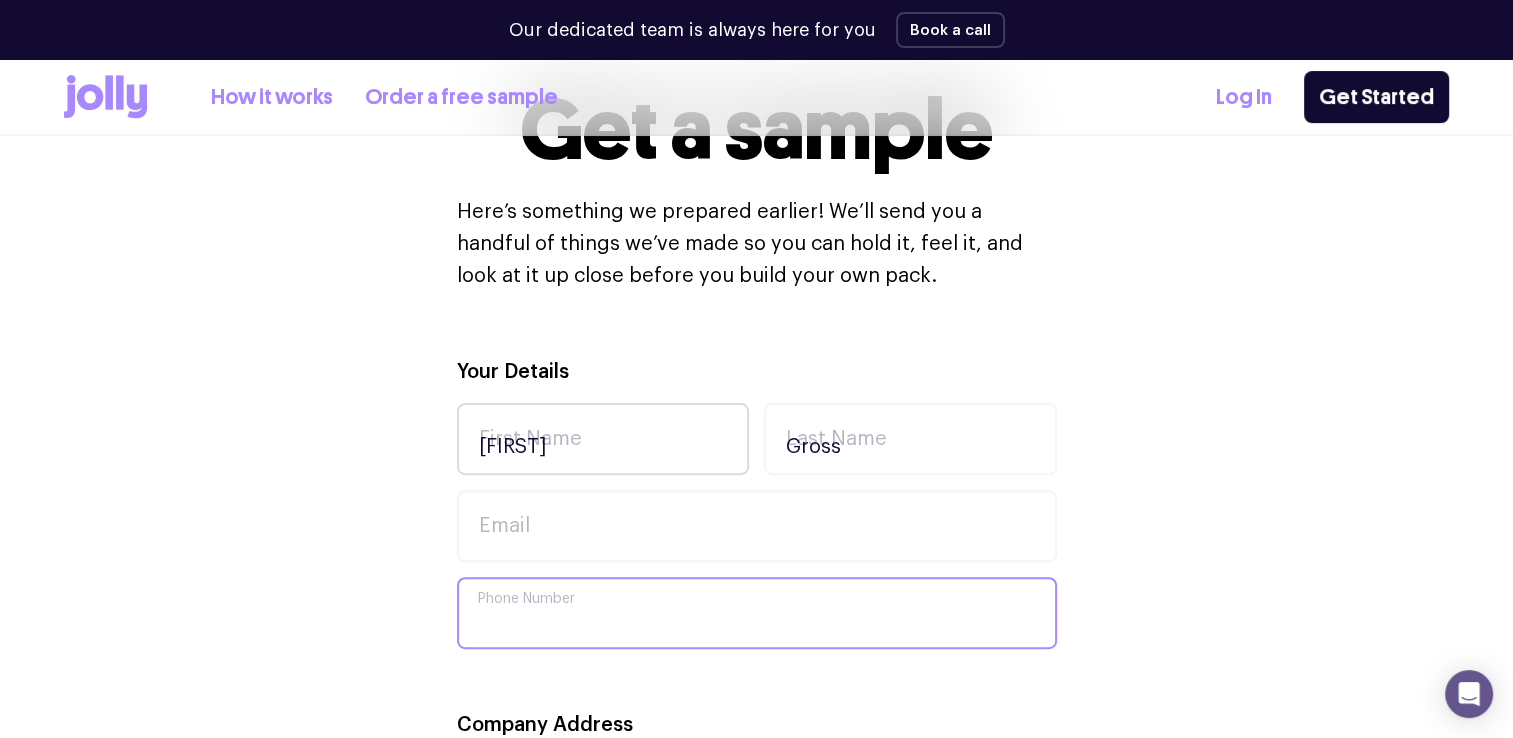 type on "+61414493108" 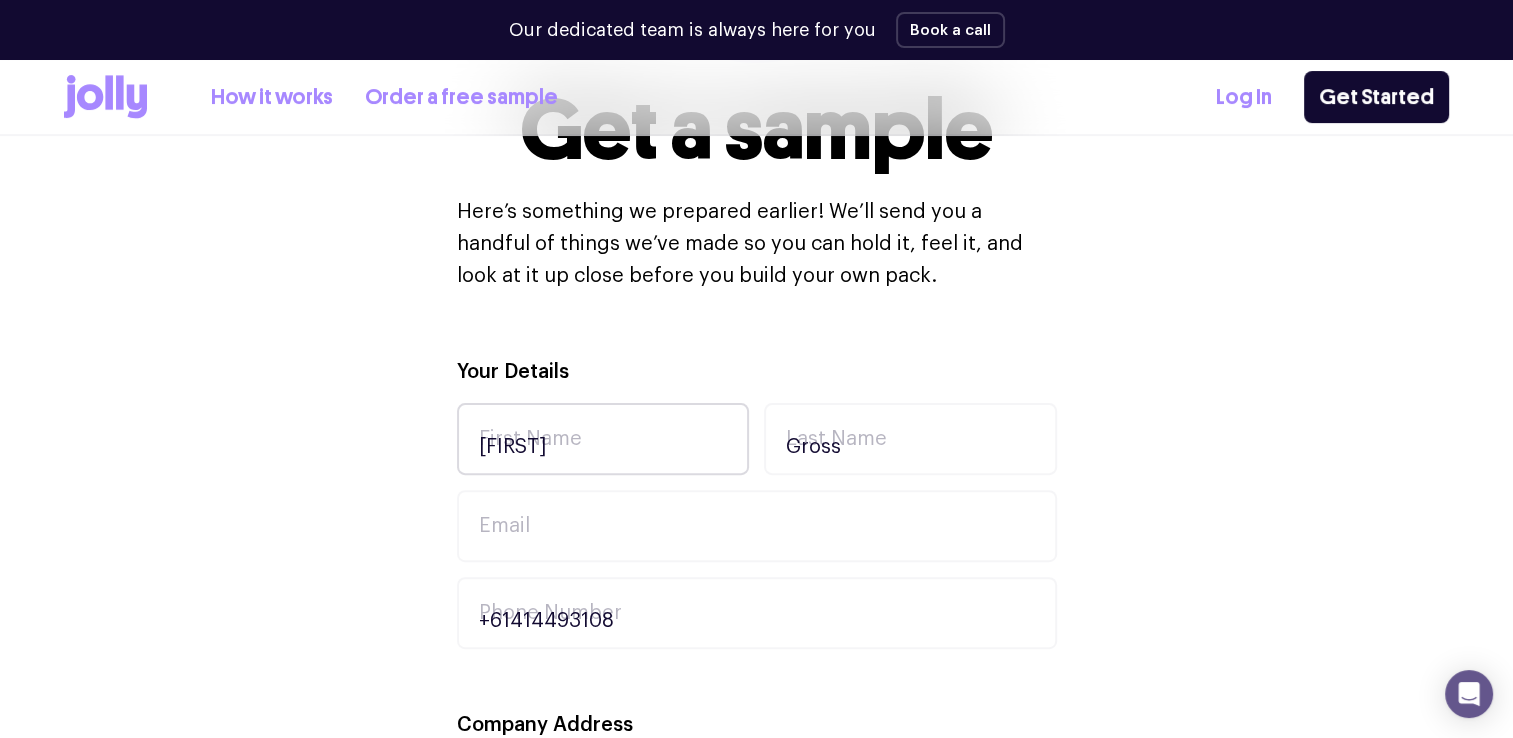 type on "River City Solar and Electrical" 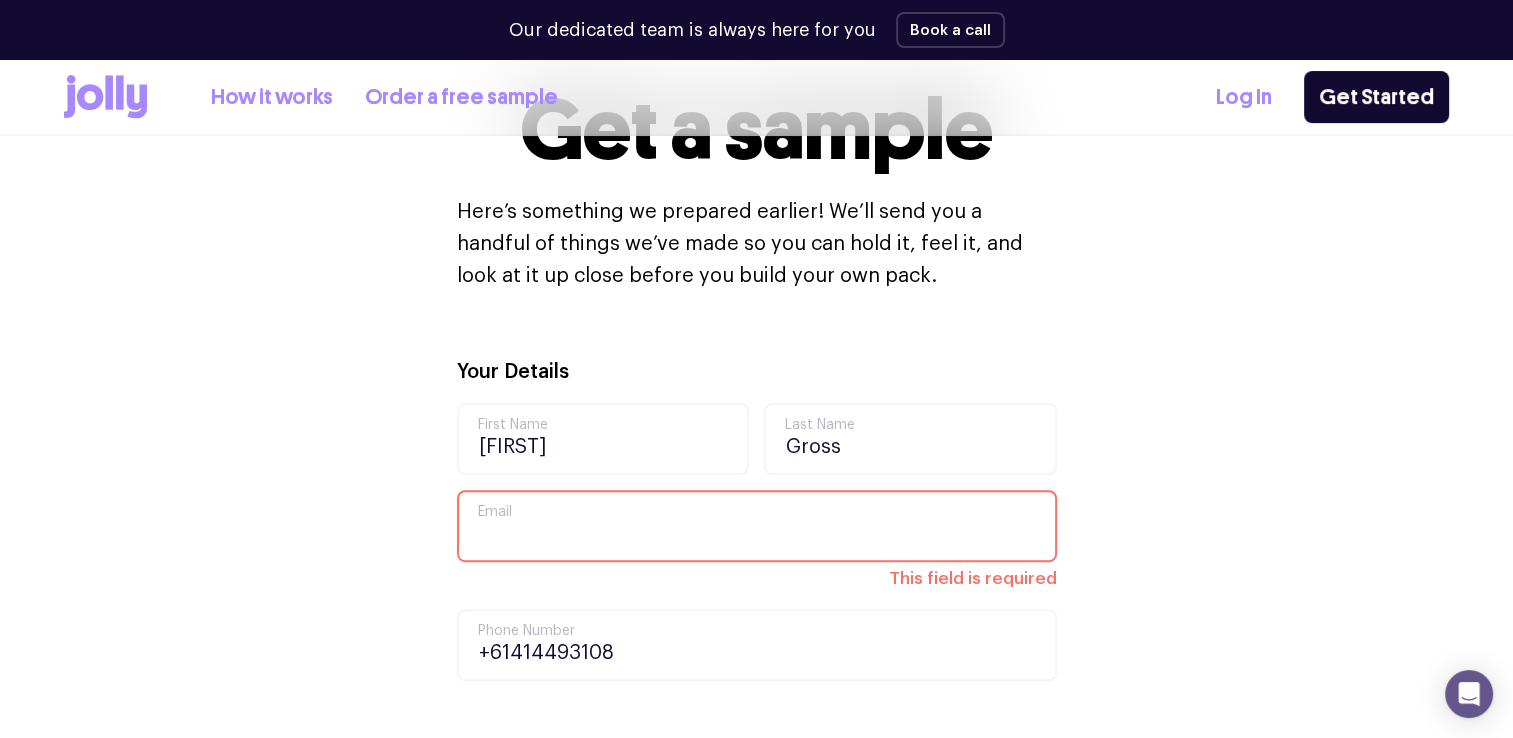 click on "Email" at bounding box center [757, 526] 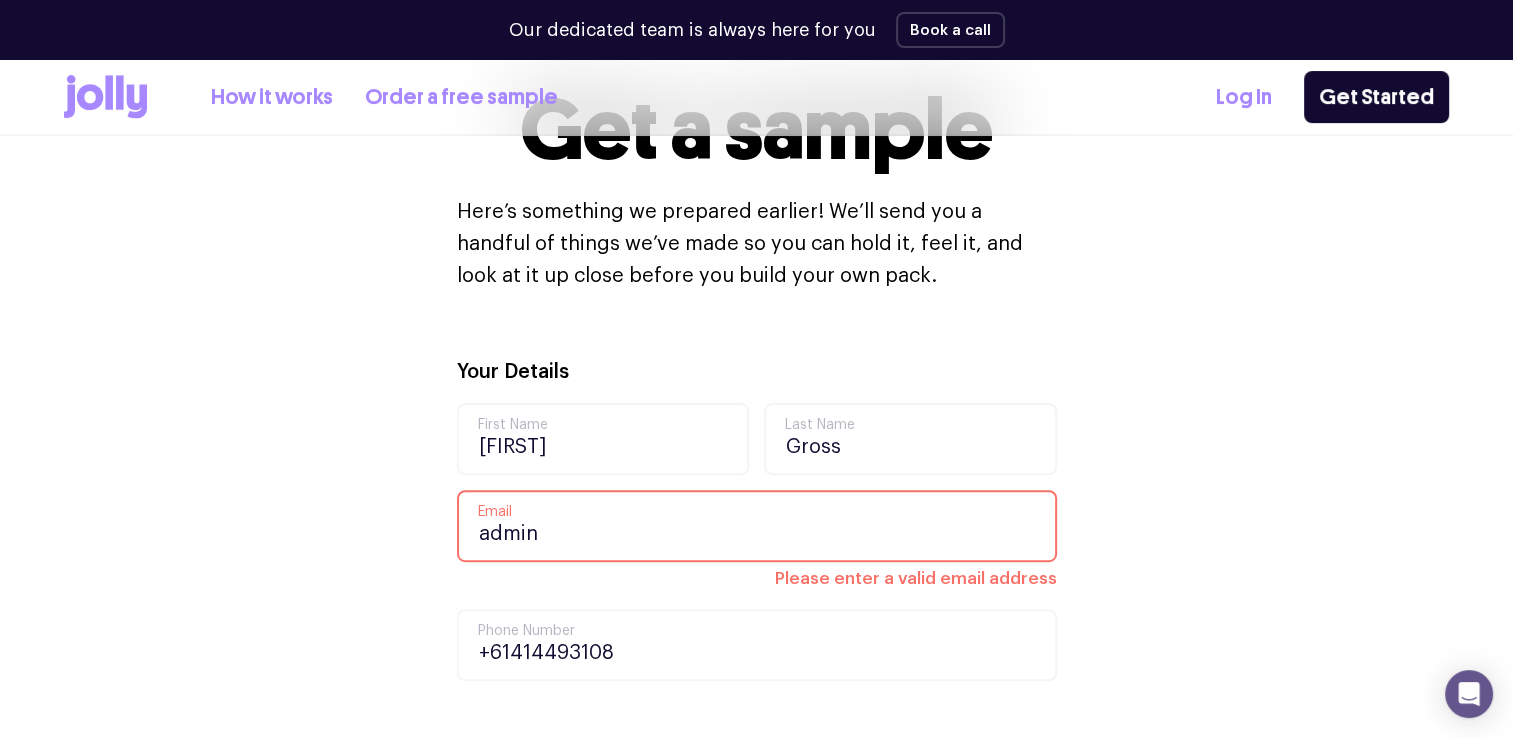 type on "admin@[EMAIL]" 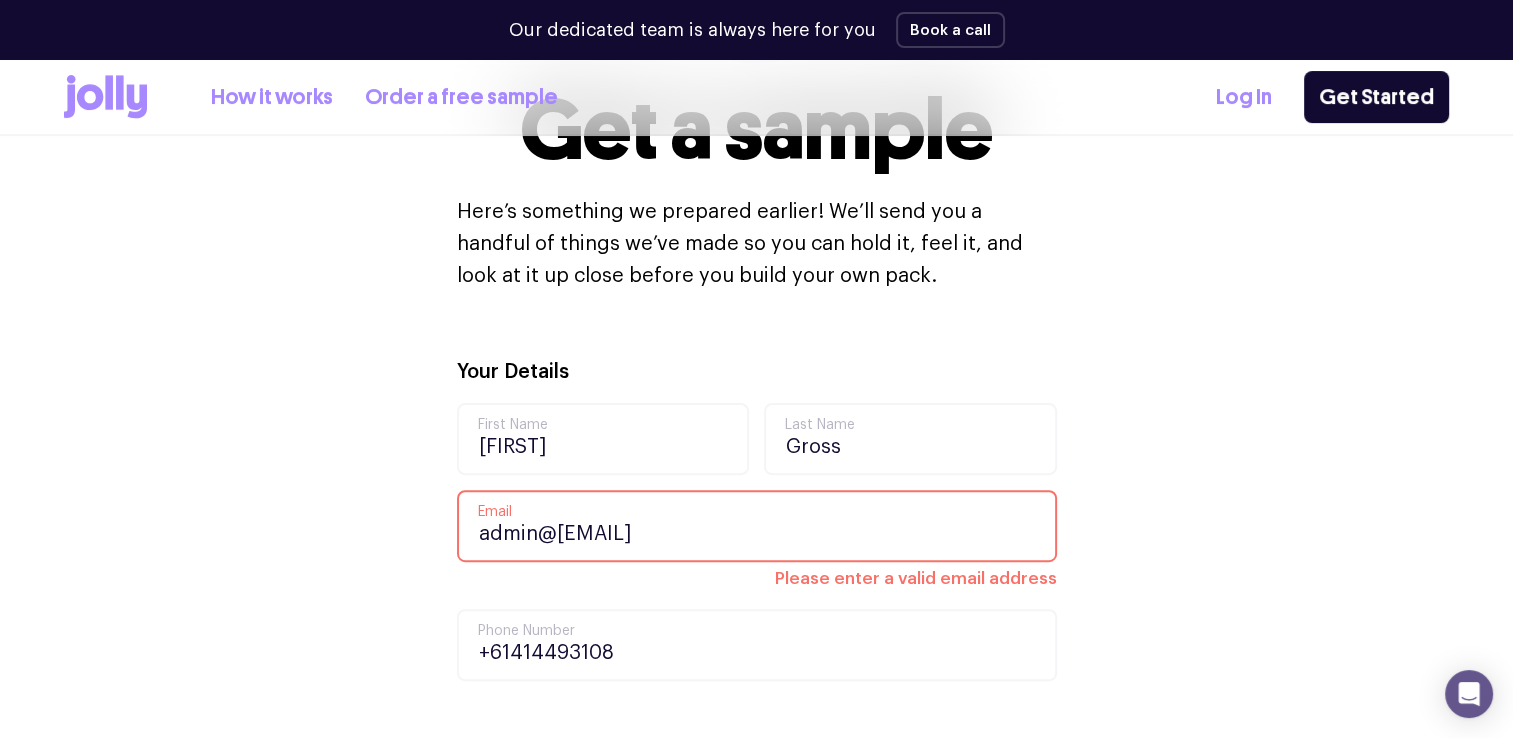 type on "Kenmore" 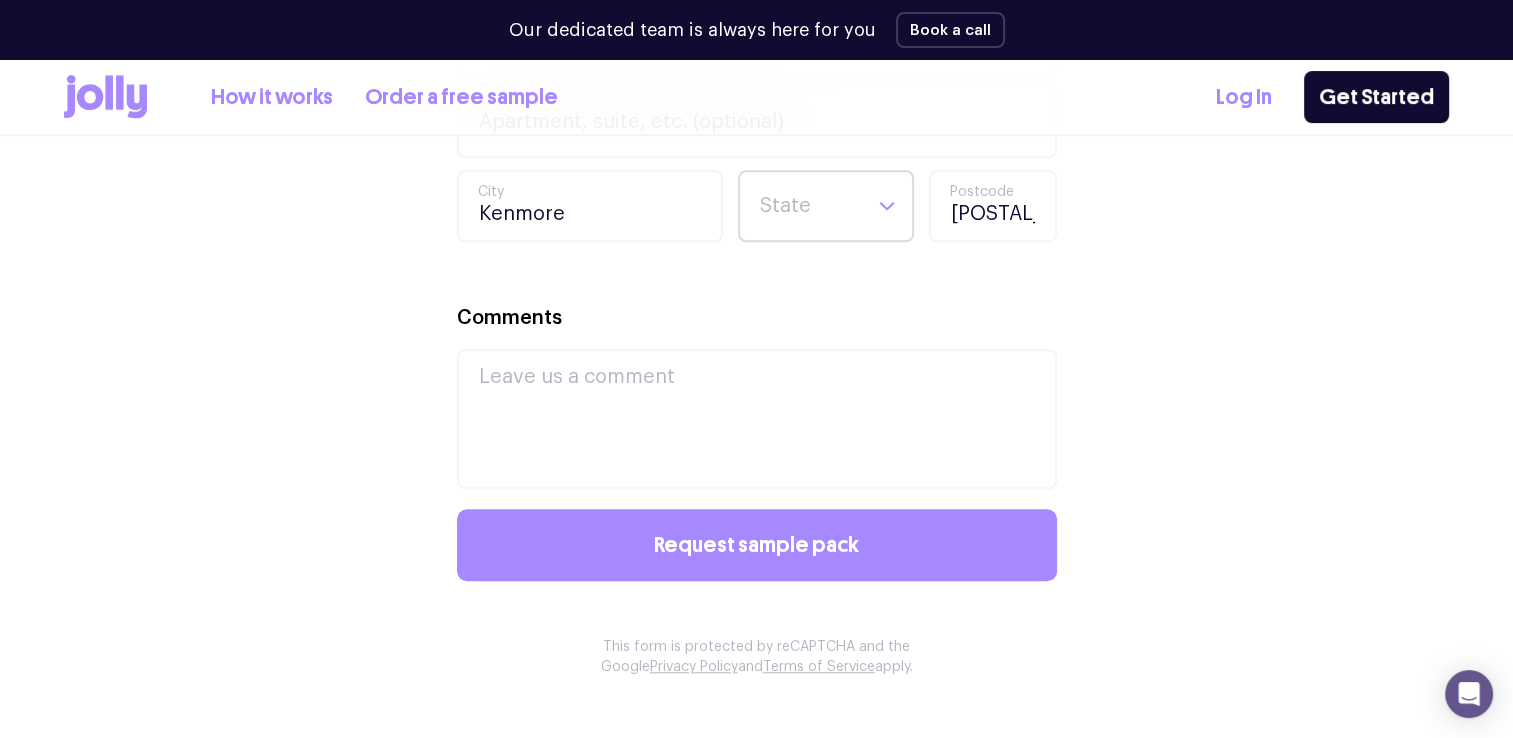 scroll, scrollTop: 1400, scrollLeft: 0, axis: vertical 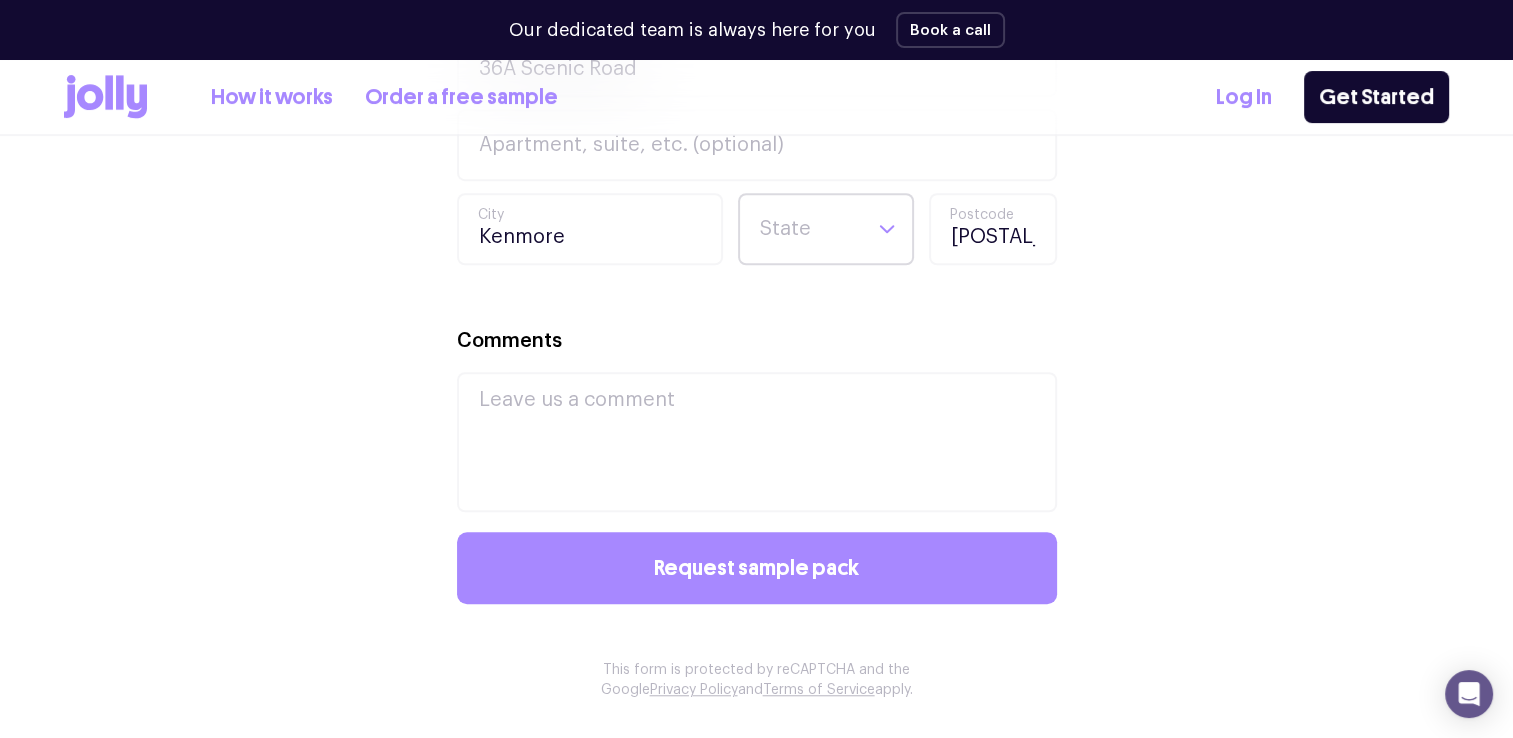 click 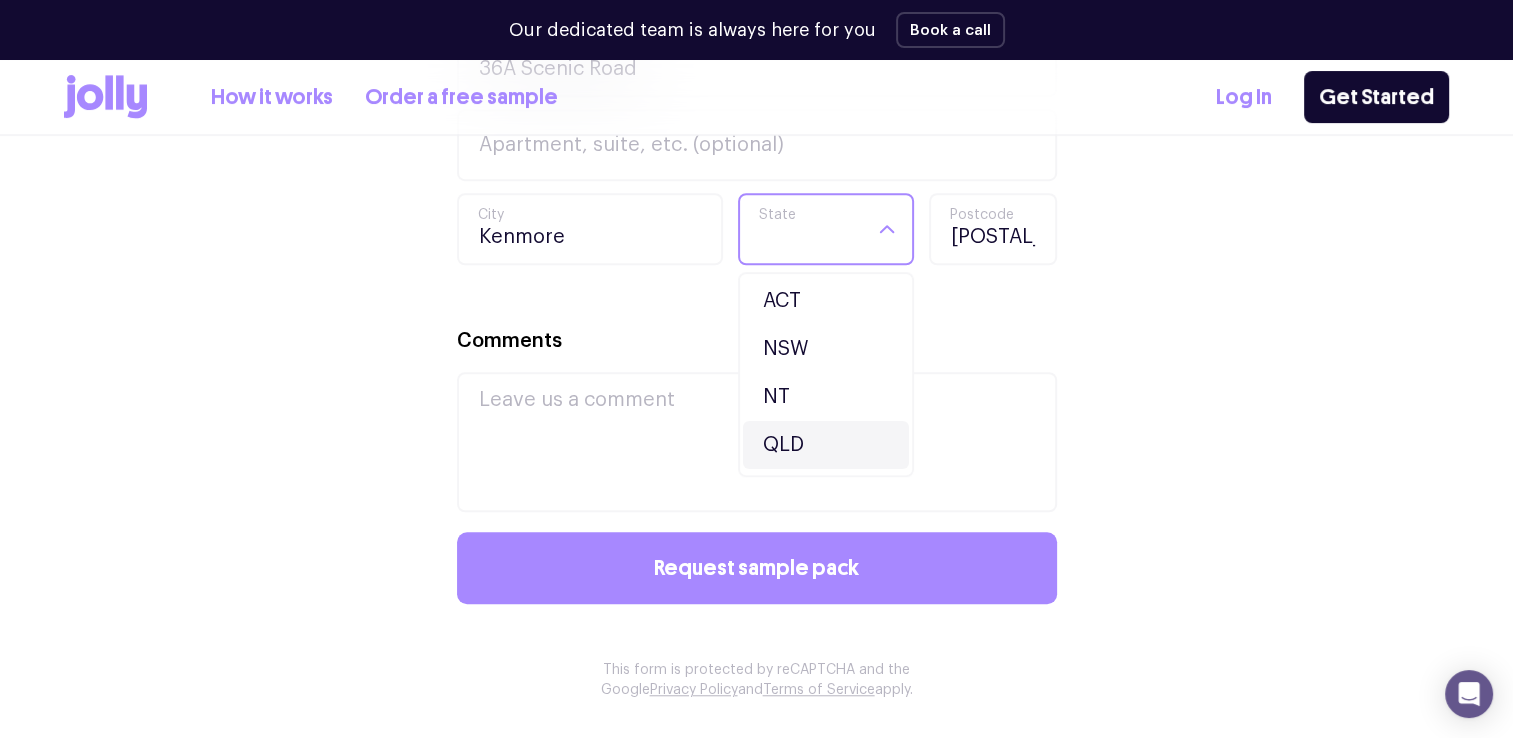 click on "QLD" at bounding box center [826, 445] 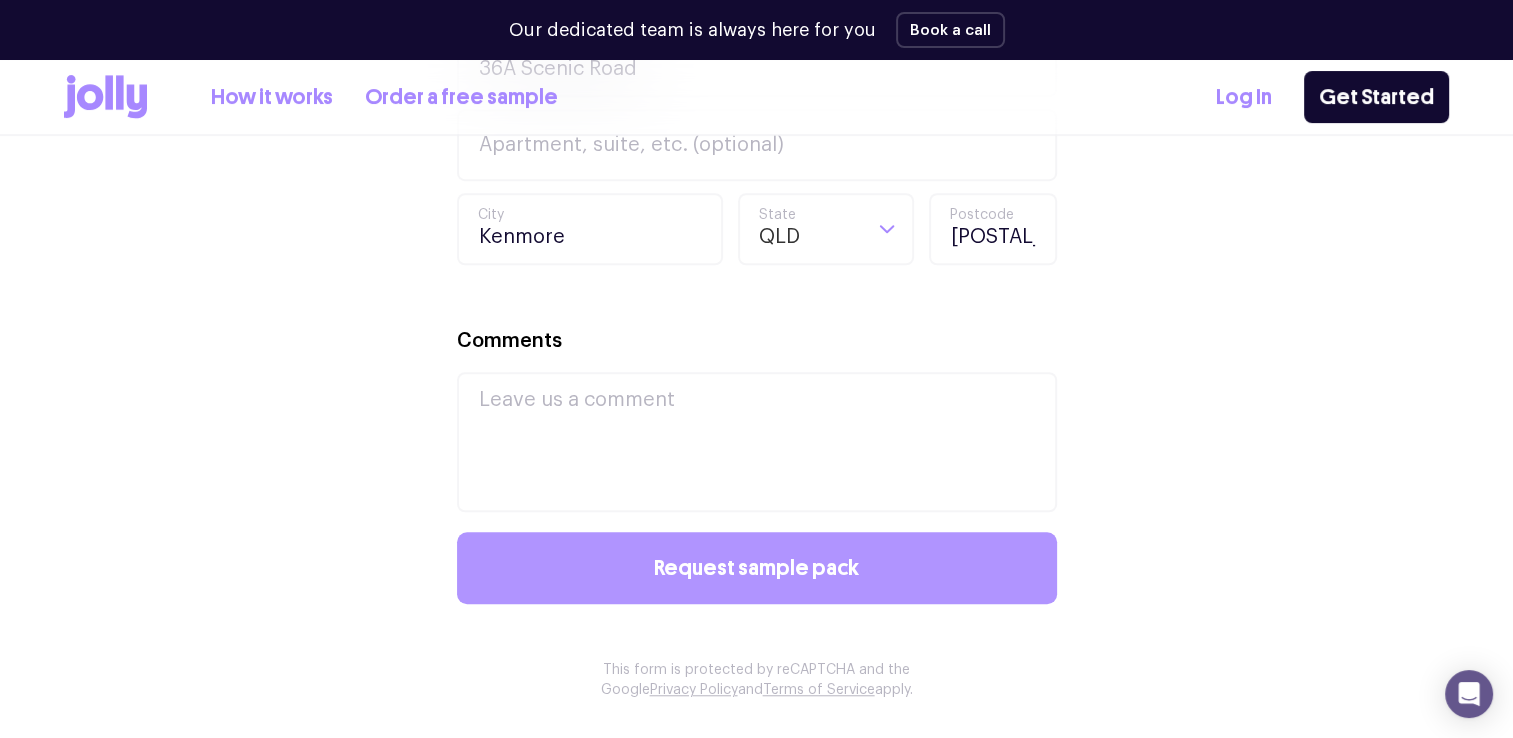 click on "Request sample pack" at bounding box center [756, 568] 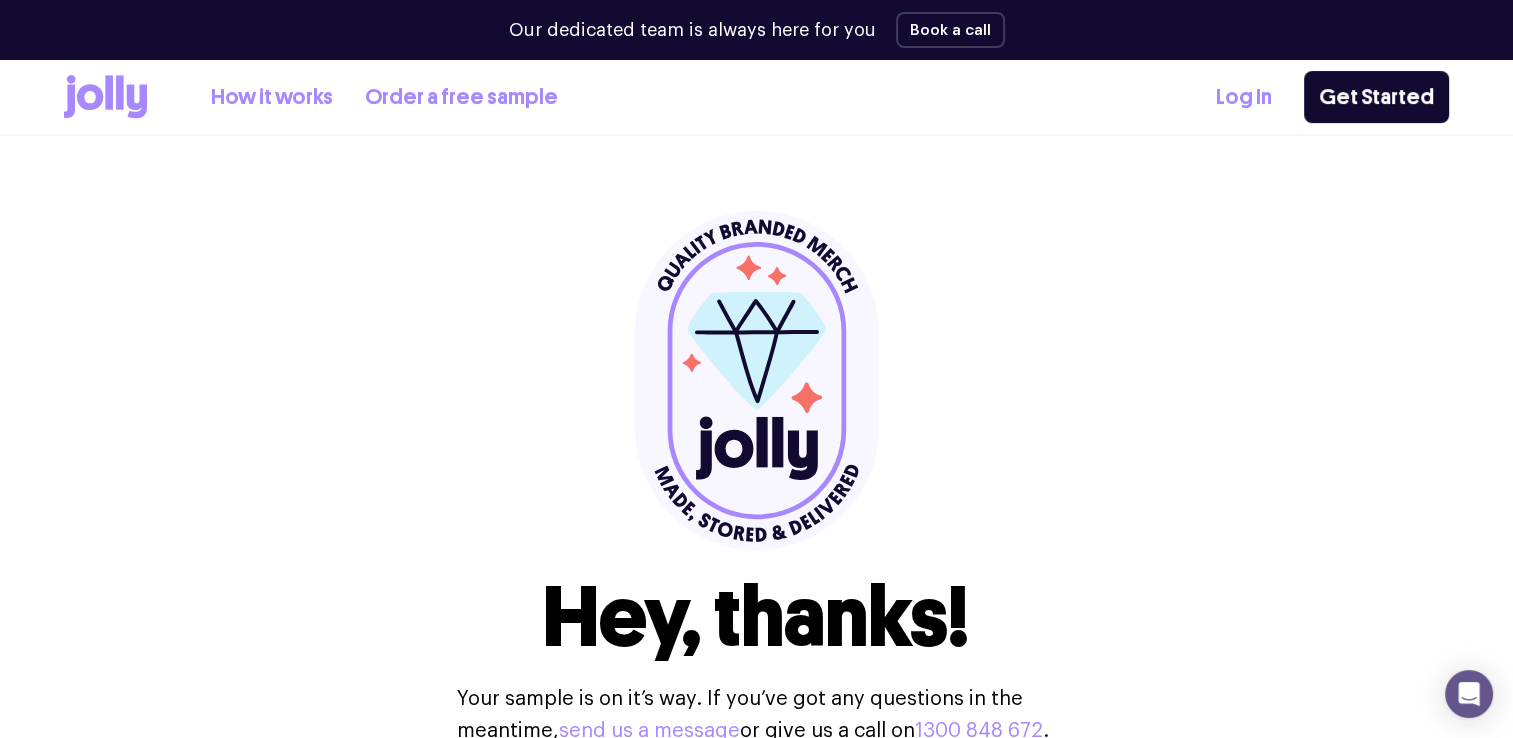 scroll, scrollTop: 0, scrollLeft: 0, axis: both 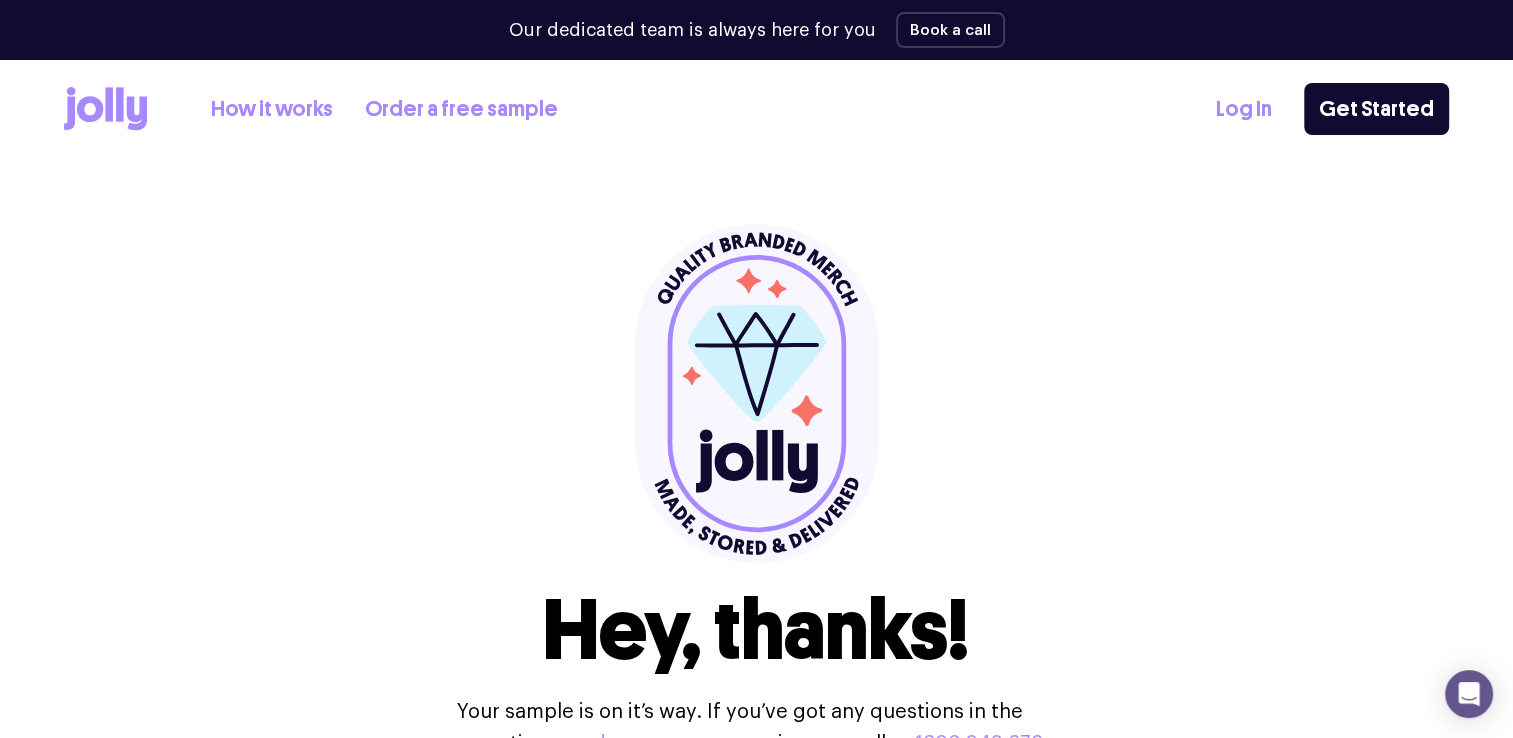 click on "How it works" at bounding box center (272, 109) 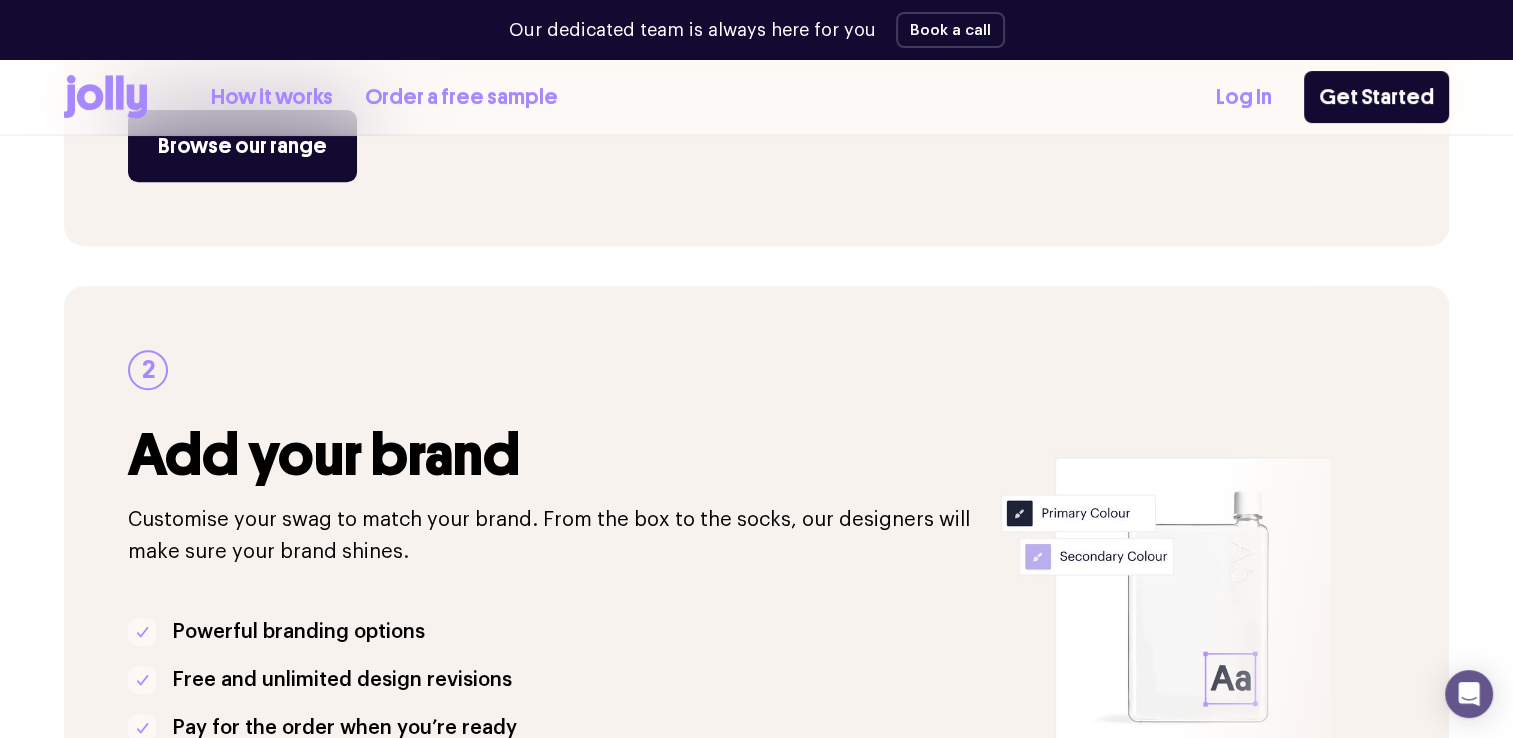 scroll, scrollTop: 800, scrollLeft: 0, axis: vertical 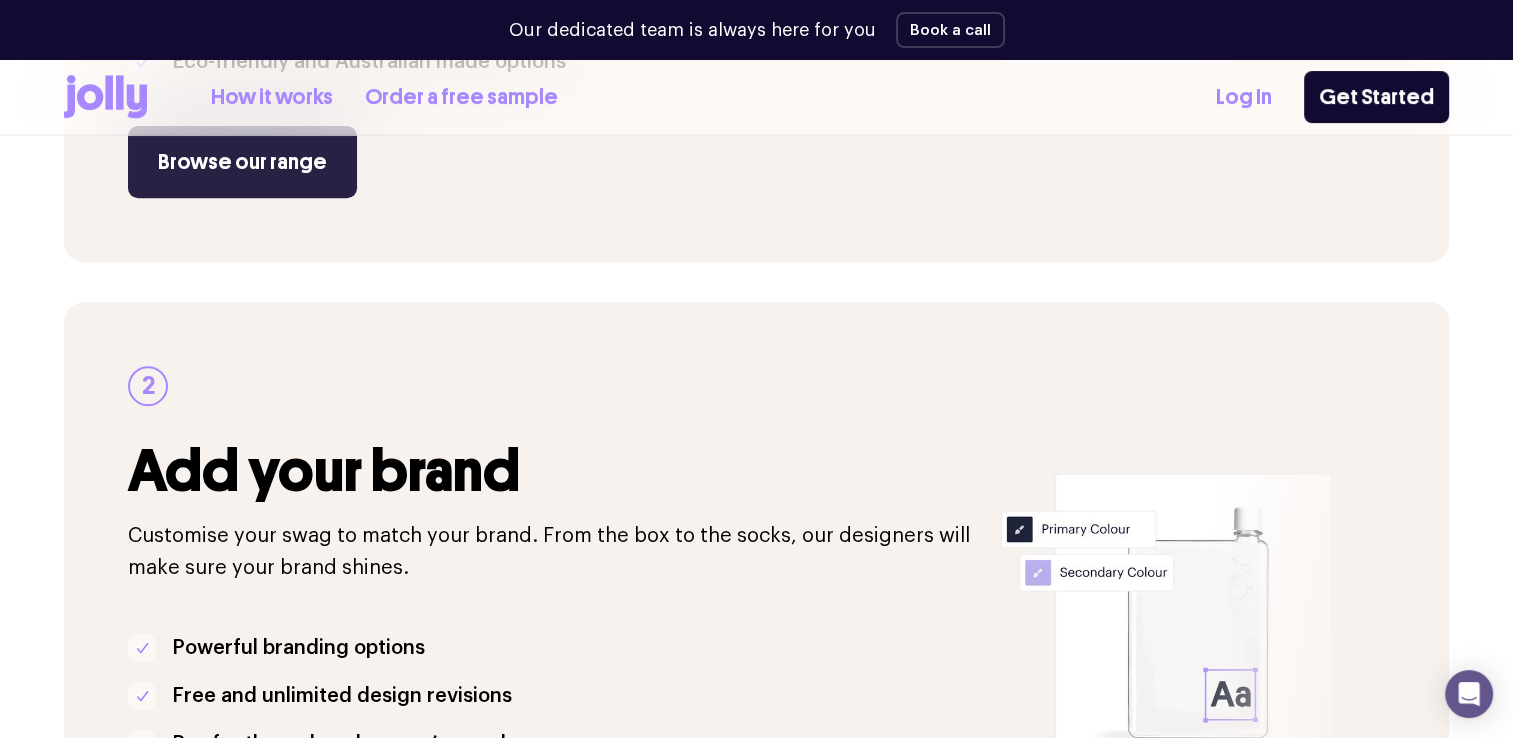 click on "Browse our range" at bounding box center (242, 162) 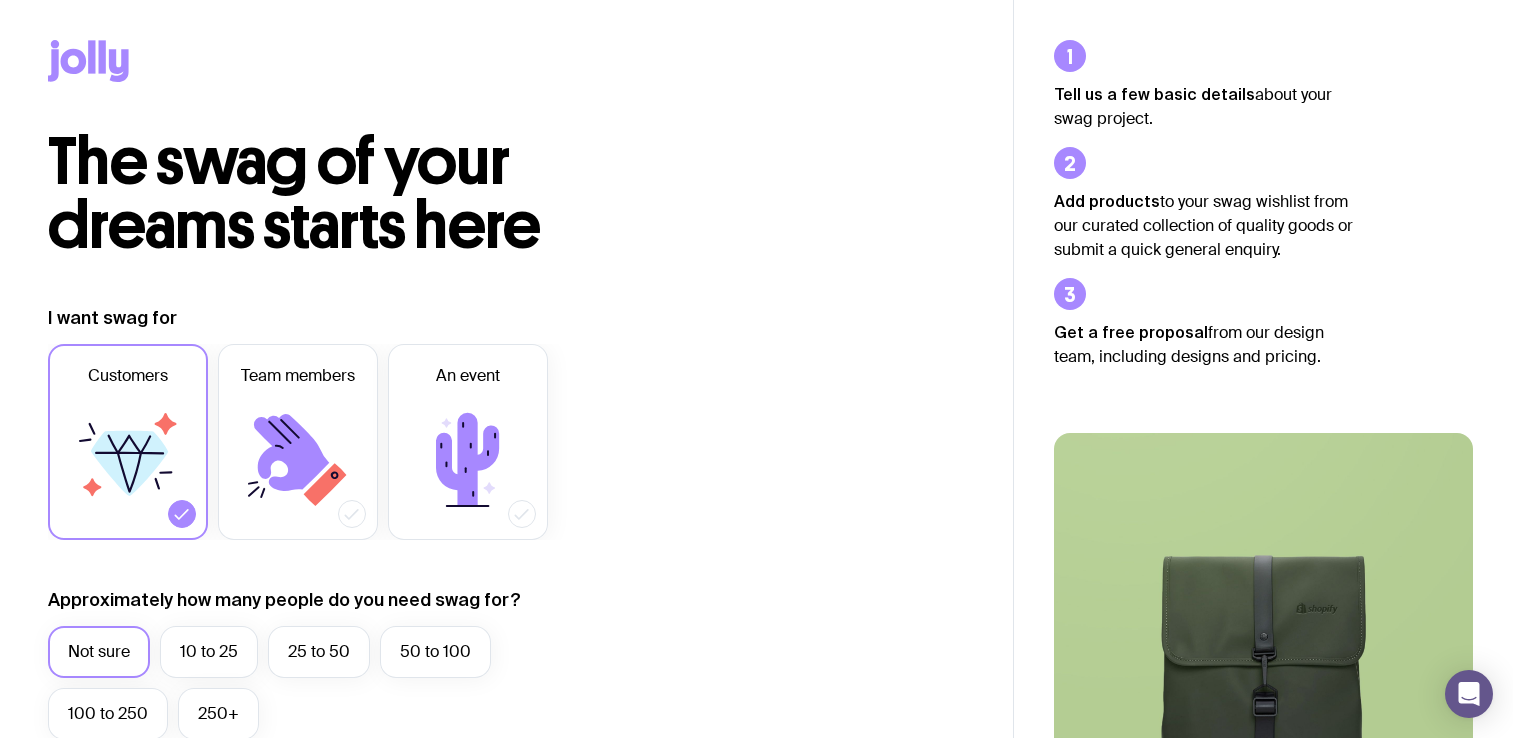scroll, scrollTop: 0, scrollLeft: 0, axis: both 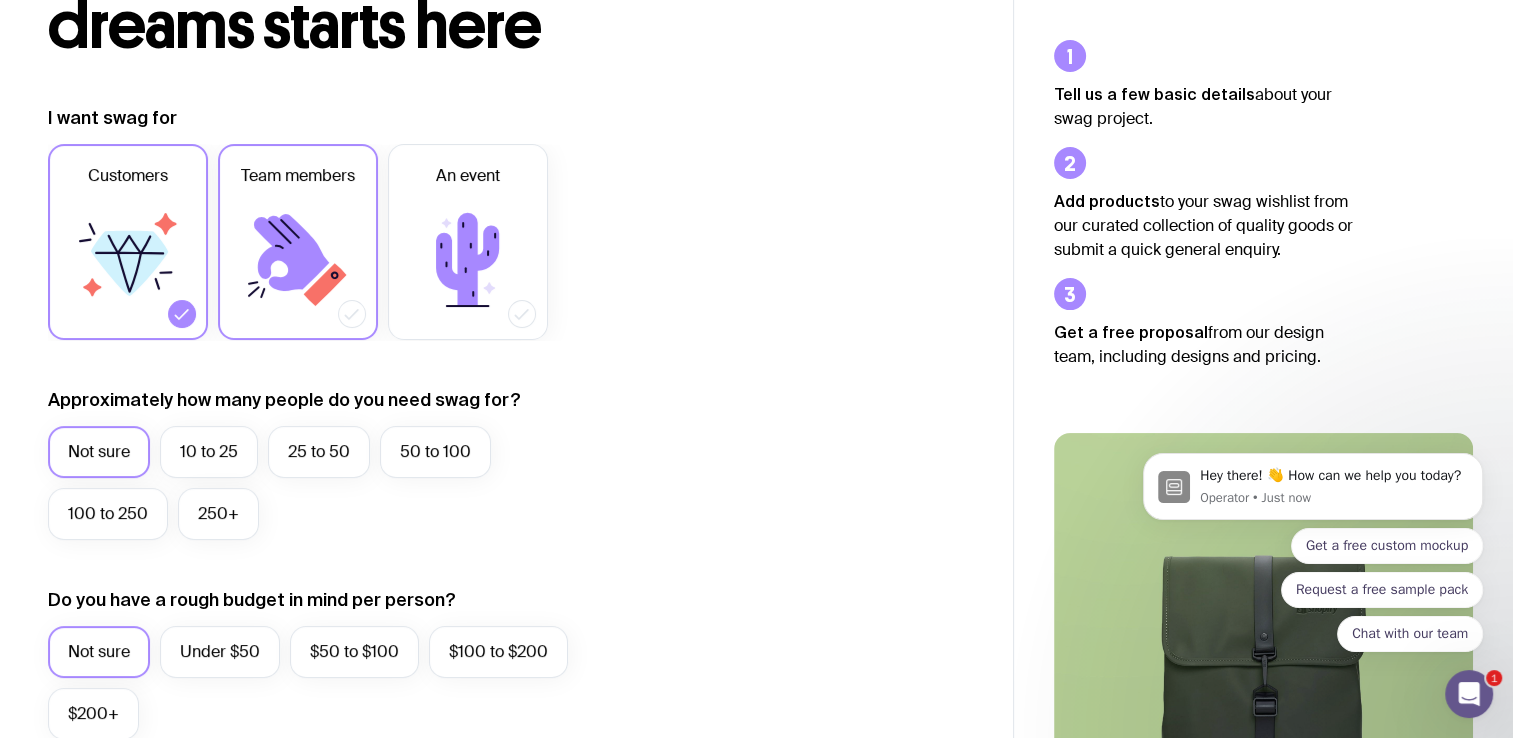 click 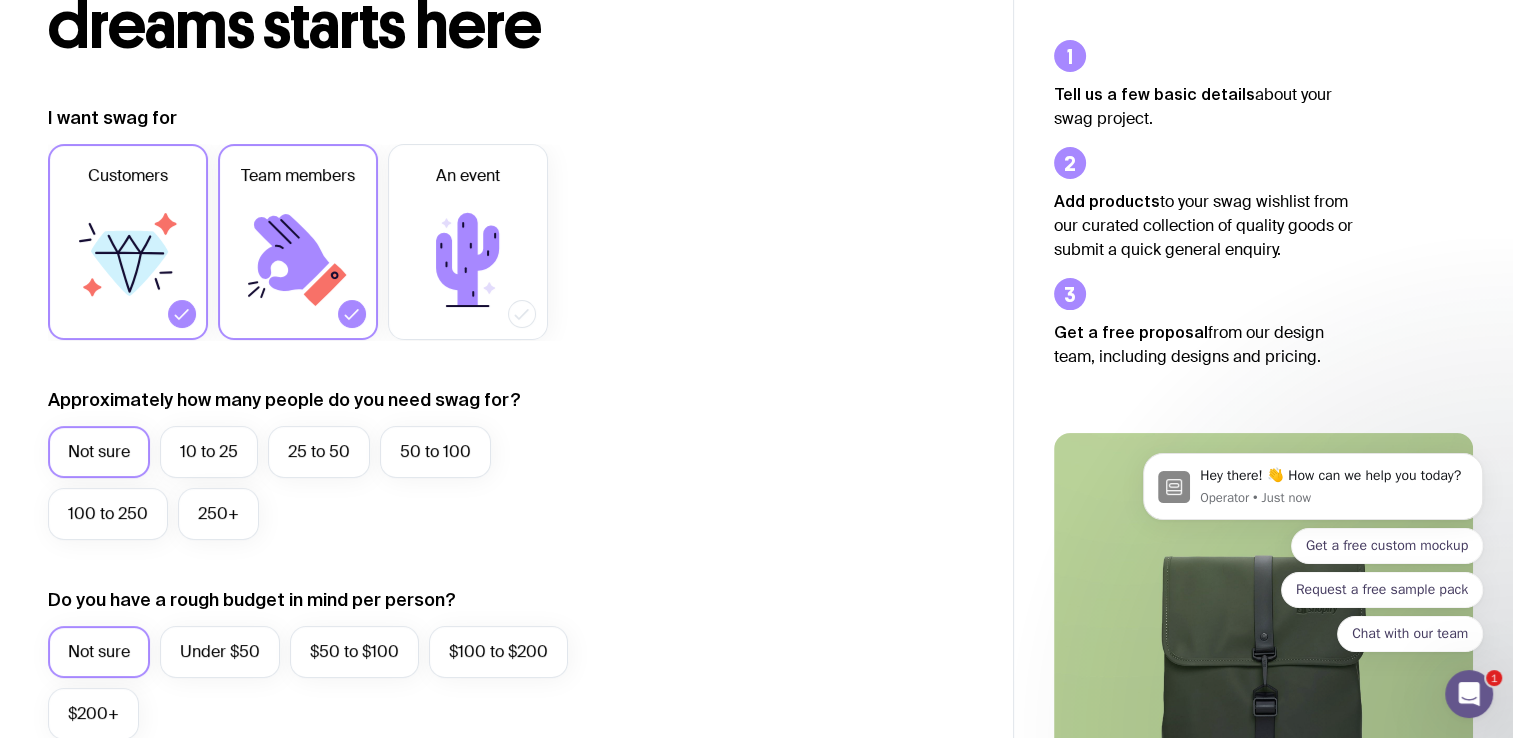 click 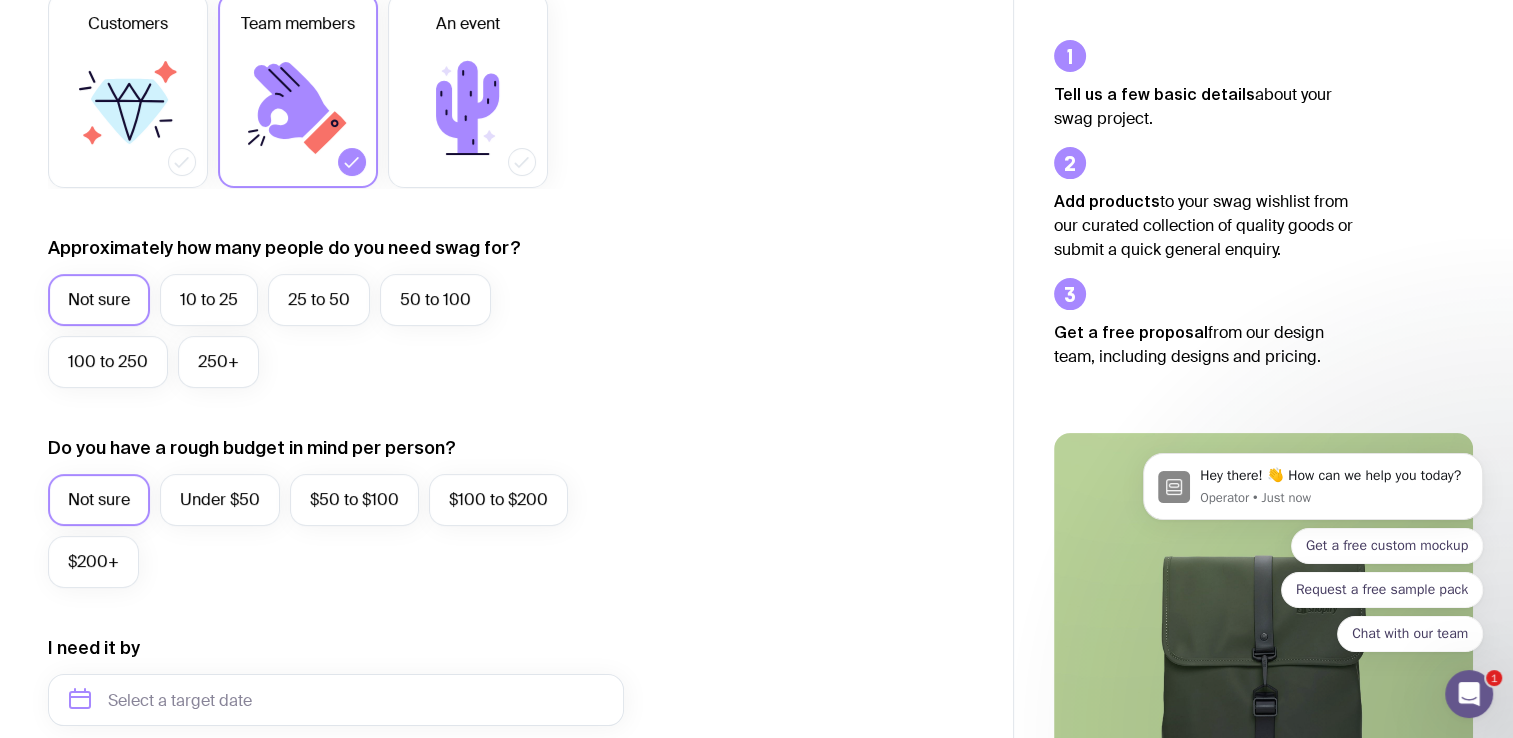 scroll, scrollTop: 400, scrollLeft: 0, axis: vertical 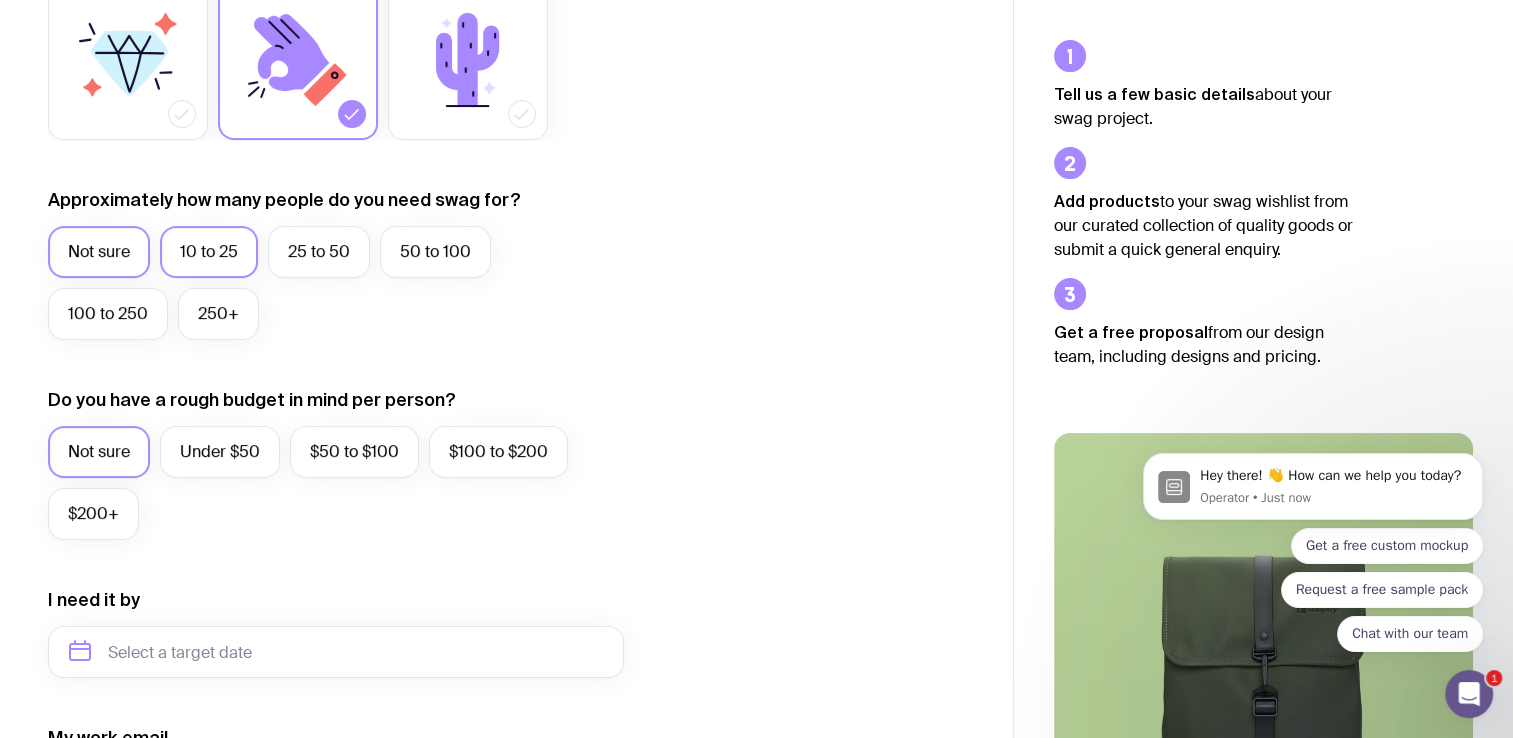 click on "10 to 25" at bounding box center [209, 252] 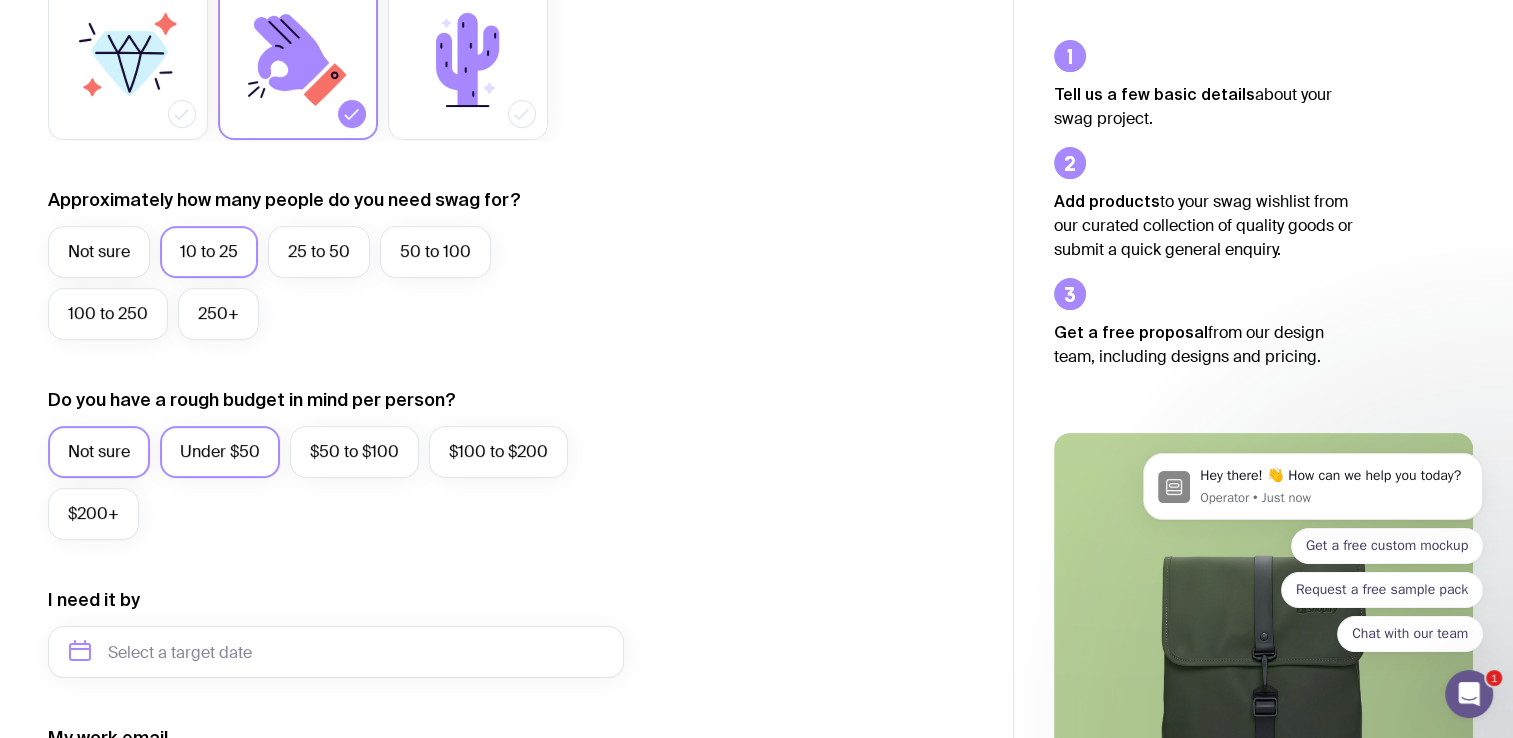 click on "Under $50" at bounding box center [220, 452] 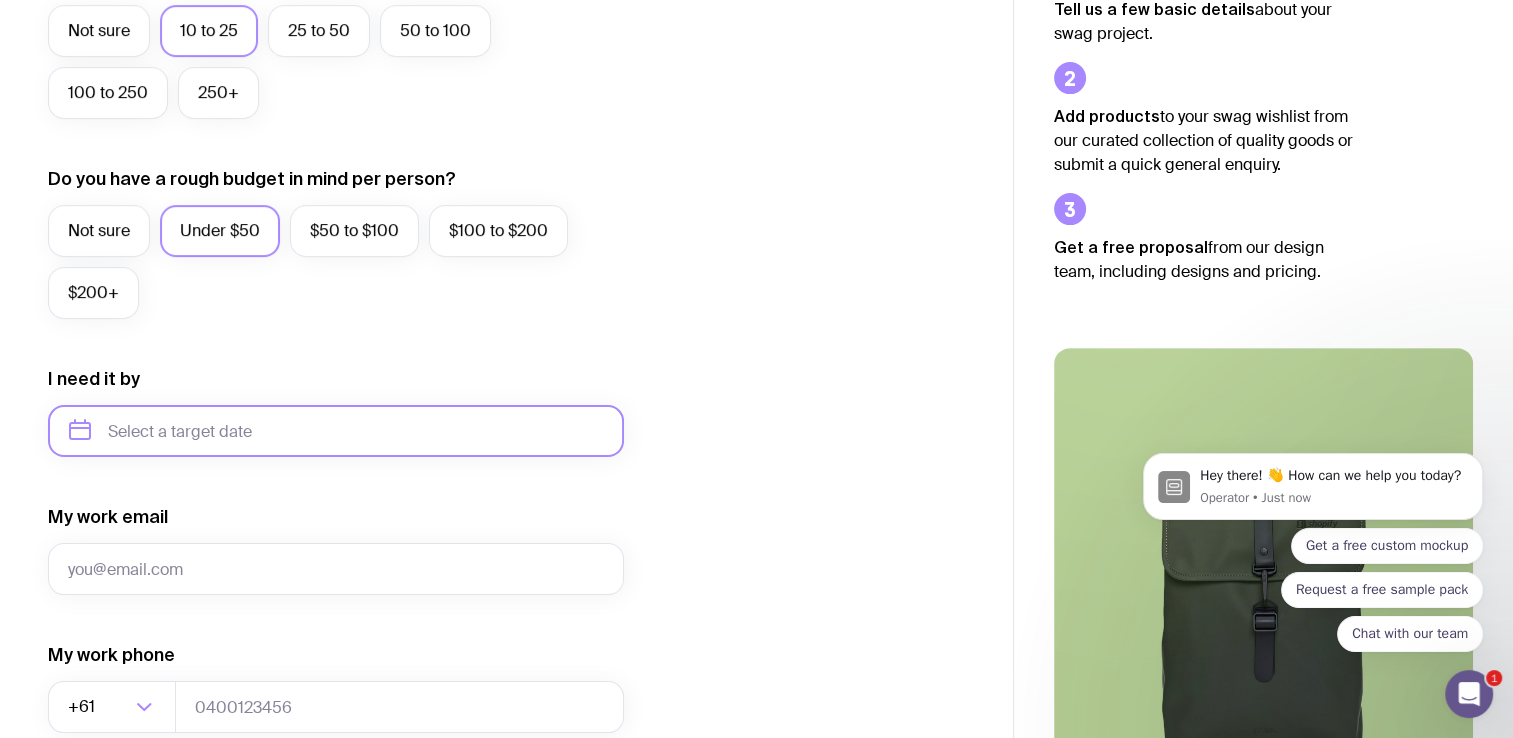 scroll, scrollTop: 700, scrollLeft: 0, axis: vertical 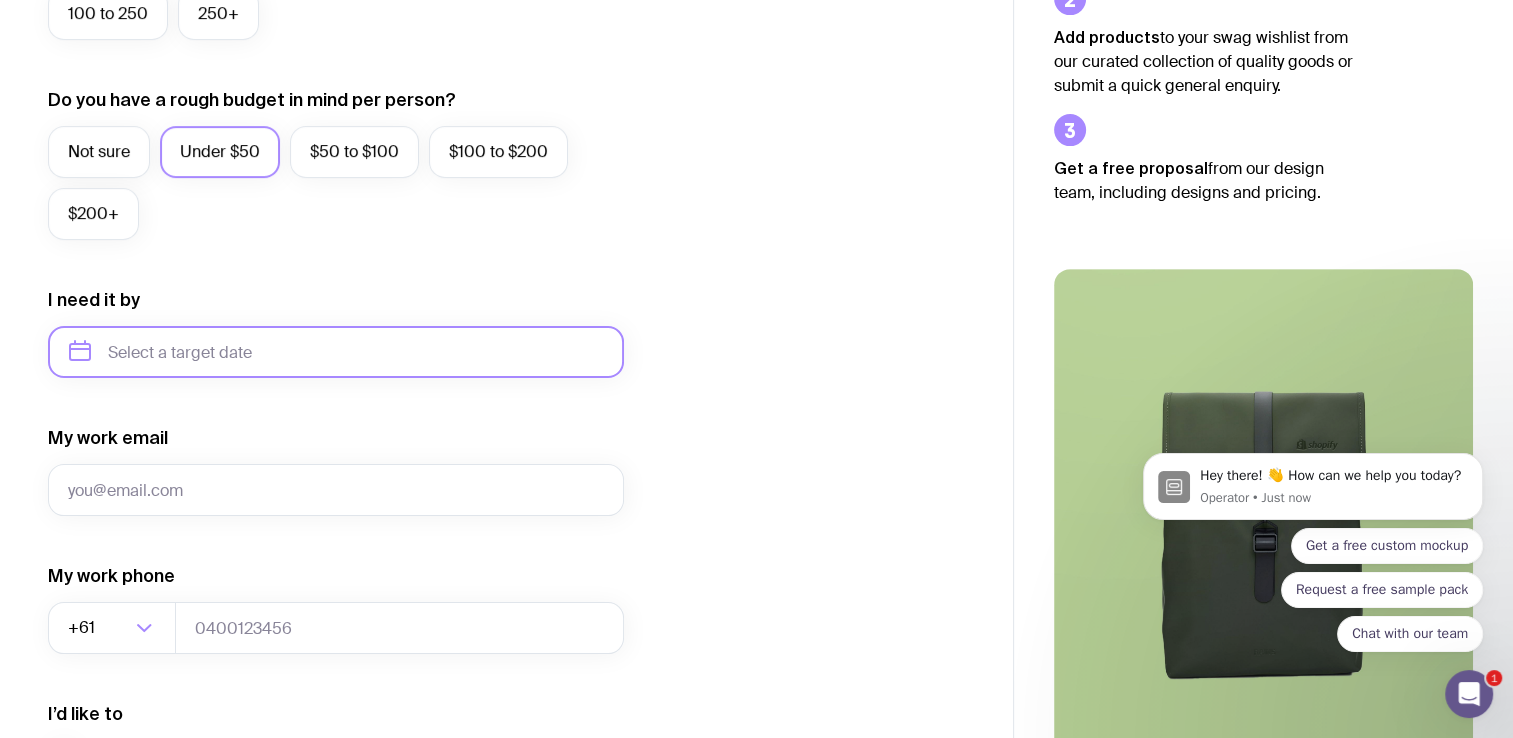 click at bounding box center (336, 352) 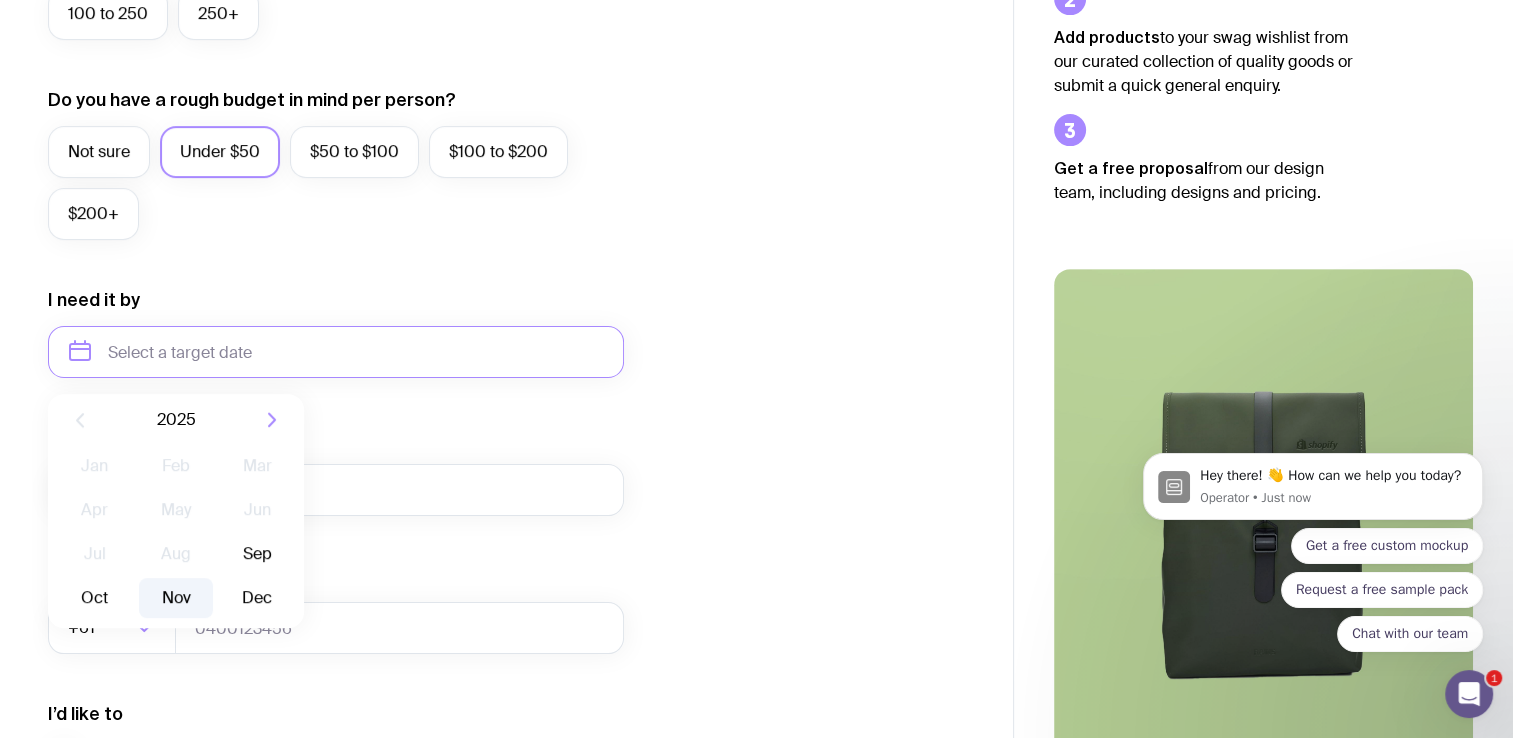 click on "Nov" 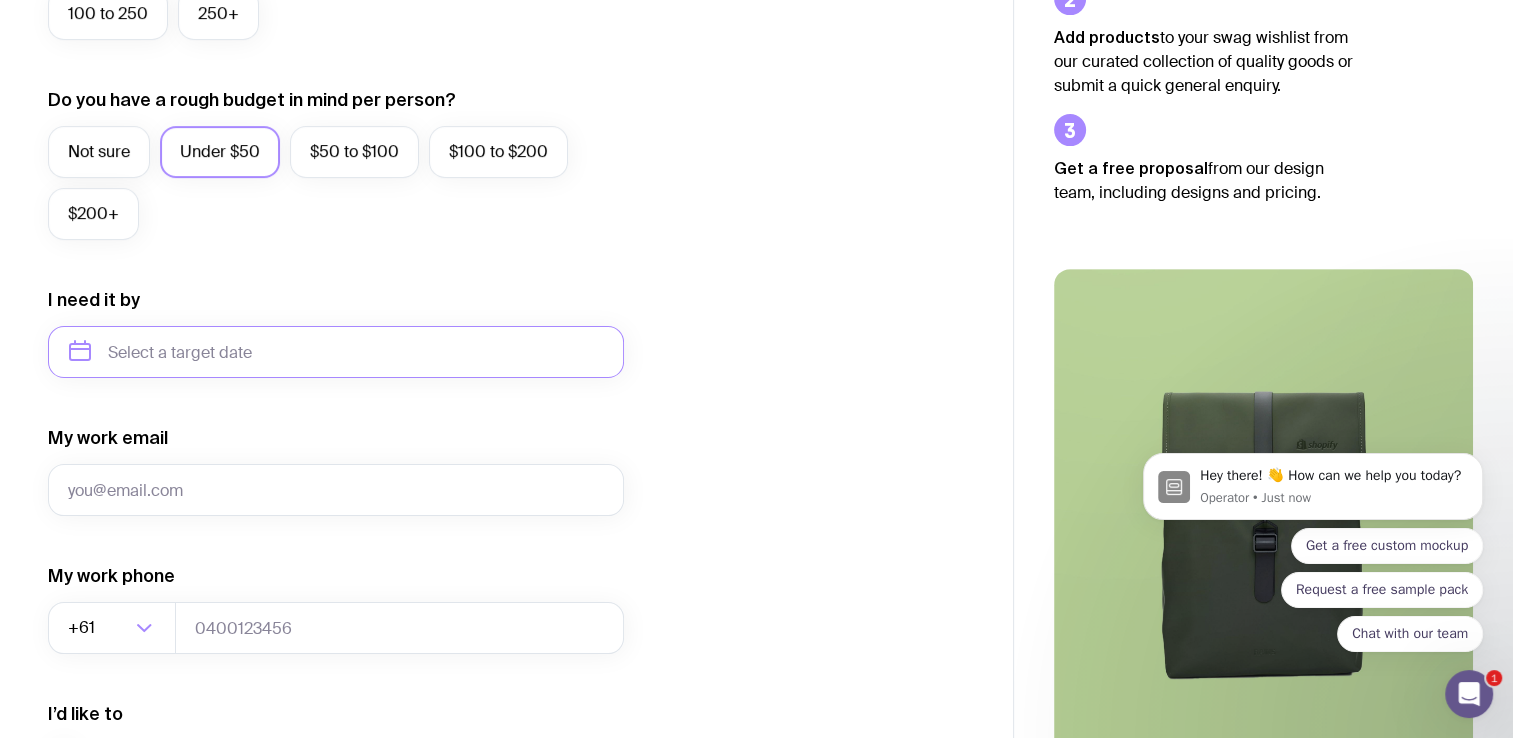 type on "November 2025" 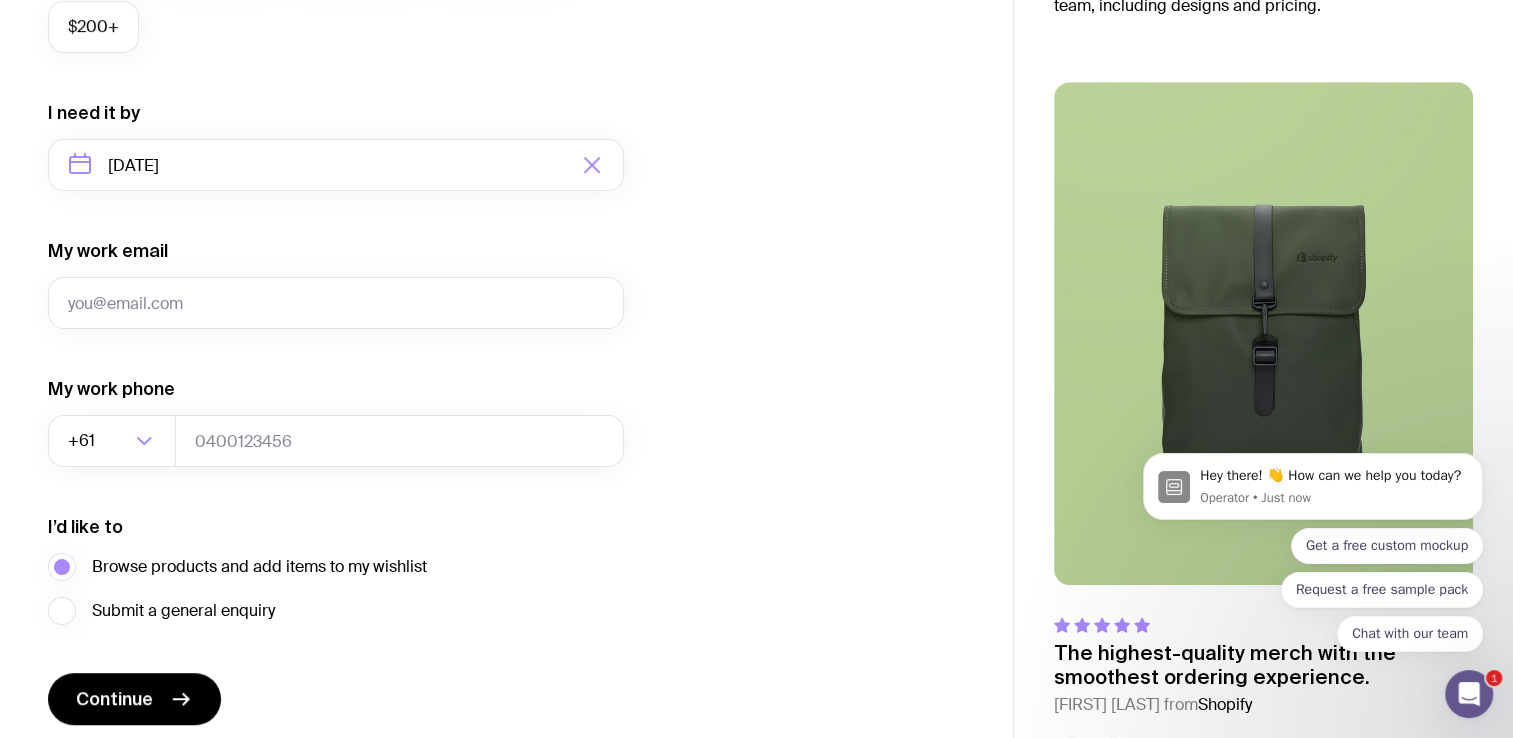 scroll, scrollTop: 861, scrollLeft: 0, axis: vertical 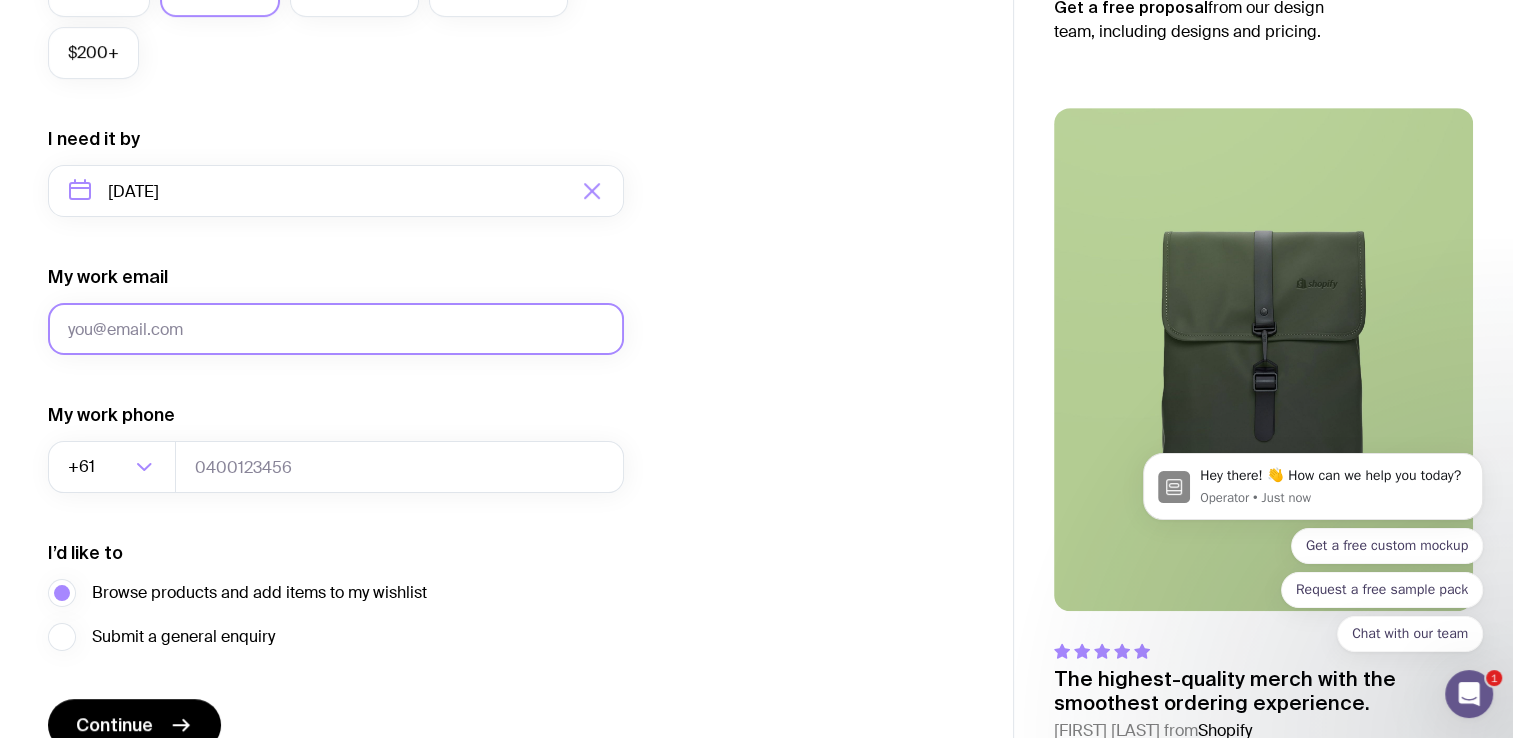click on "My work email" at bounding box center (336, 329) 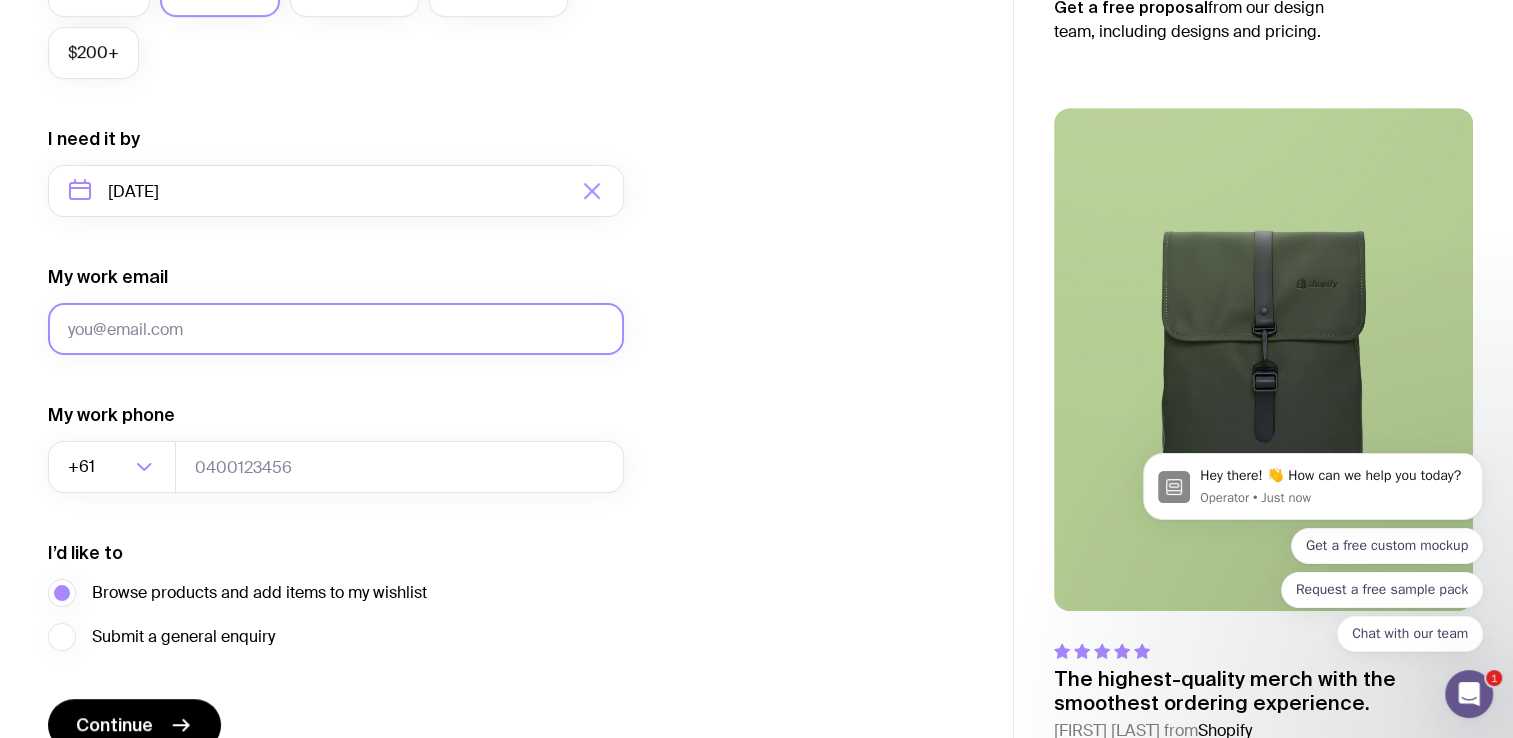 type on "liamlaurenpurves@gmail.com" 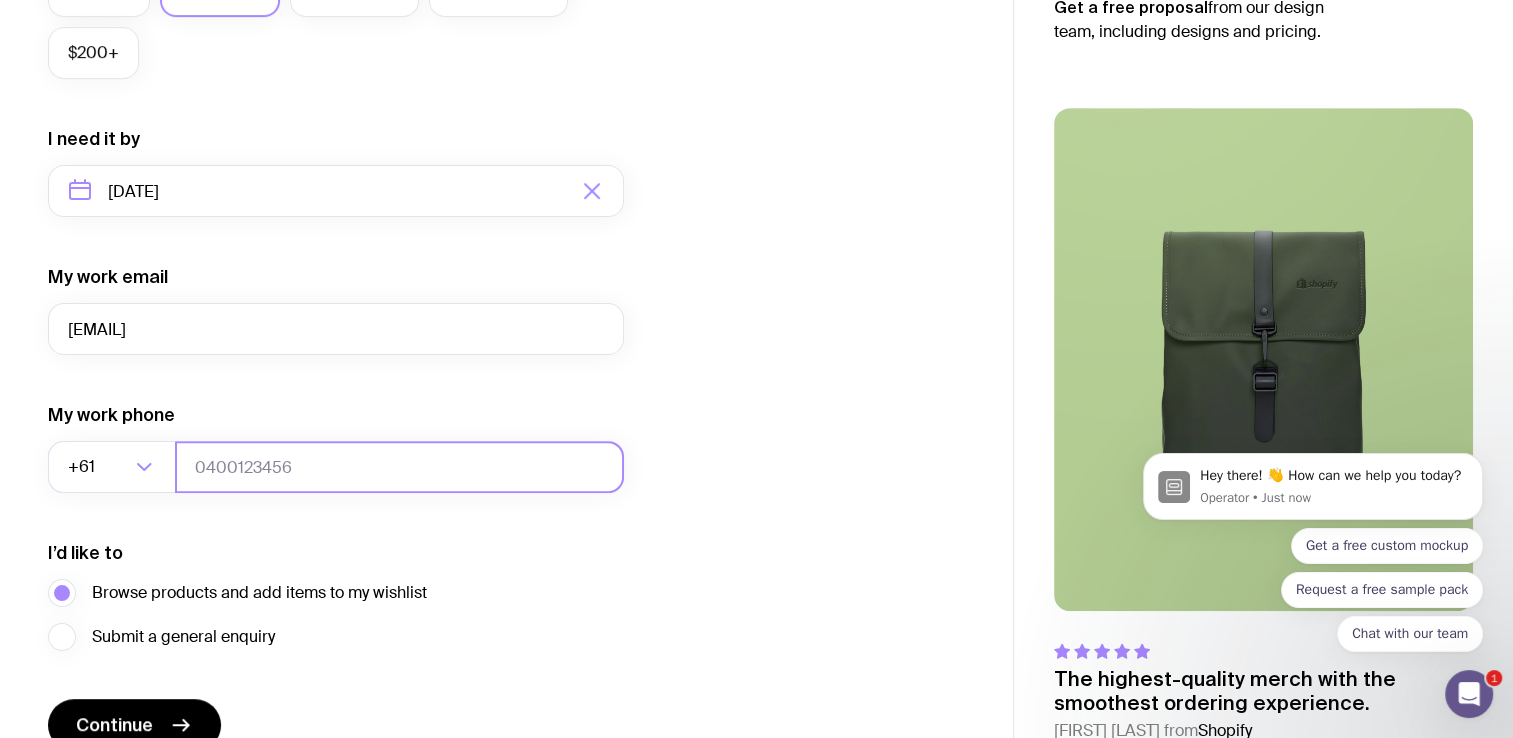 click at bounding box center [399, 467] 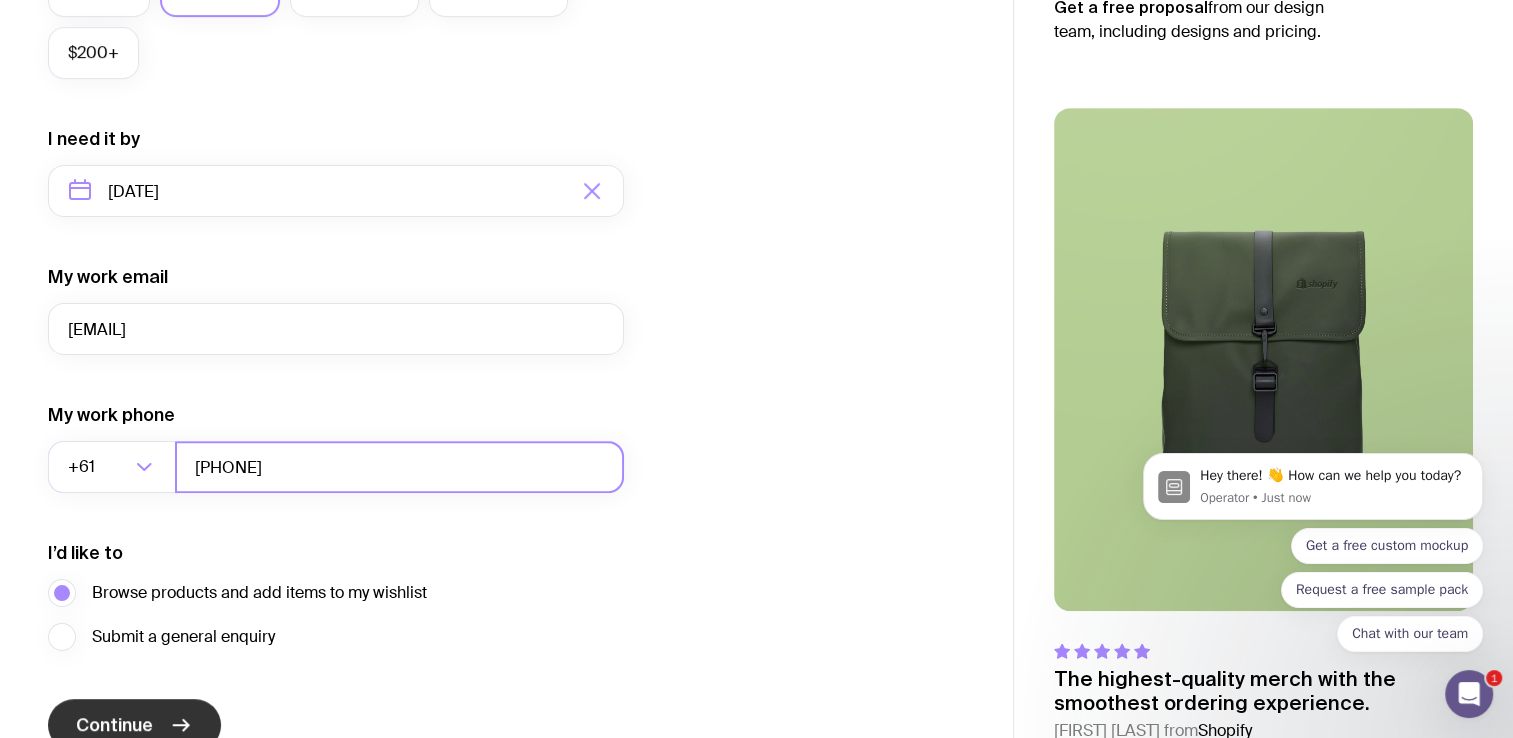 type on "0414493108" 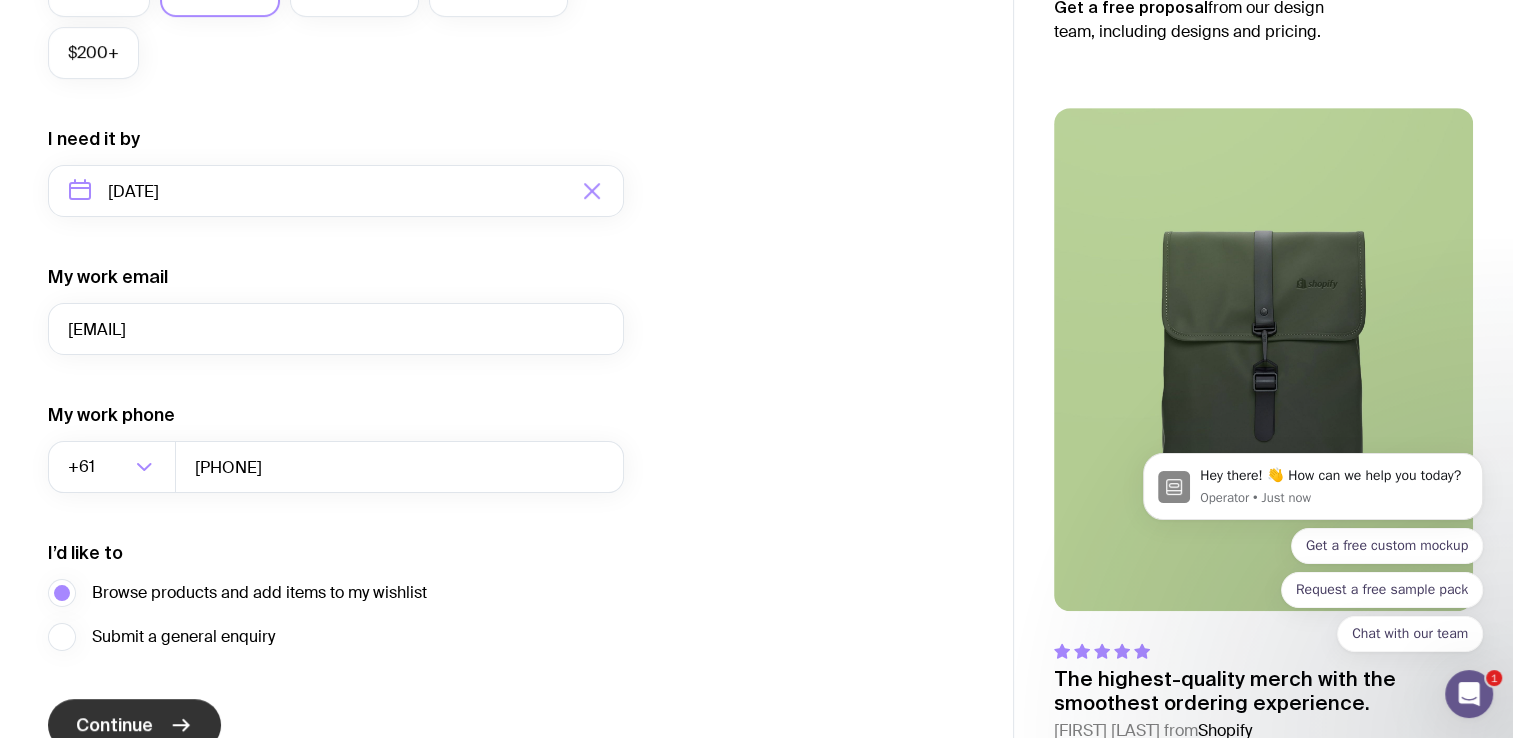 click on "Continue" at bounding box center (134, 725) 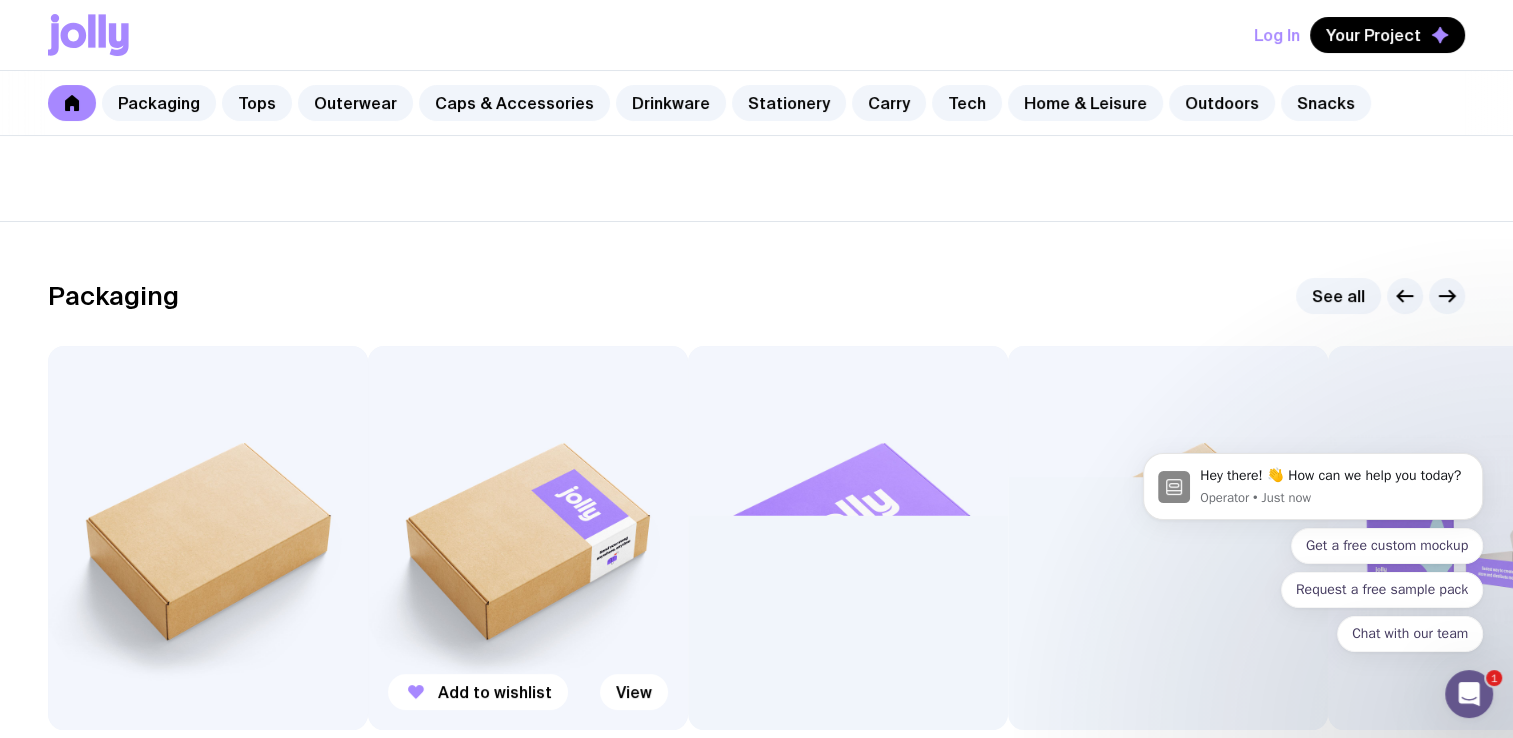 scroll, scrollTop: 500, scrollLeft: 0, axis: vertical 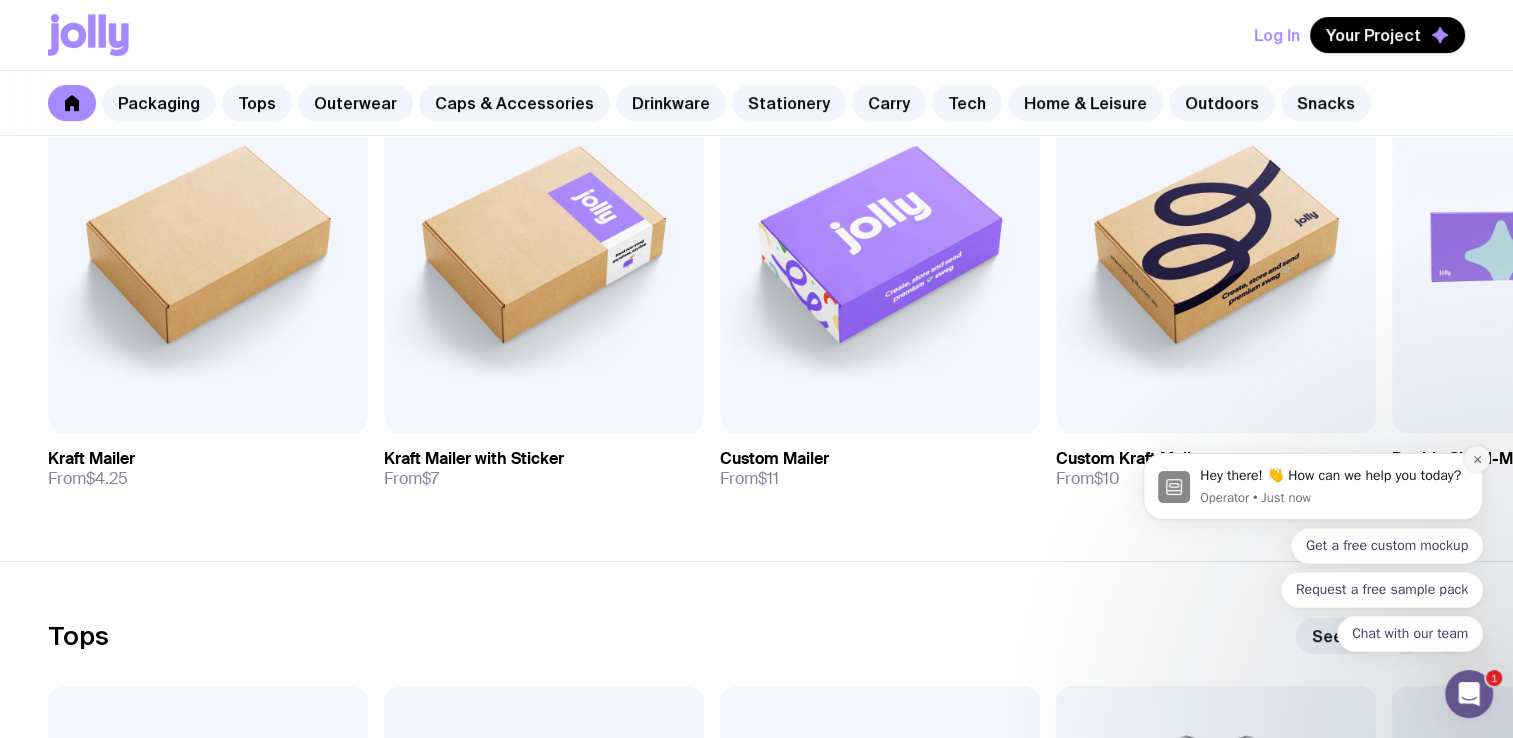 click at bounding box center [1477, 459] 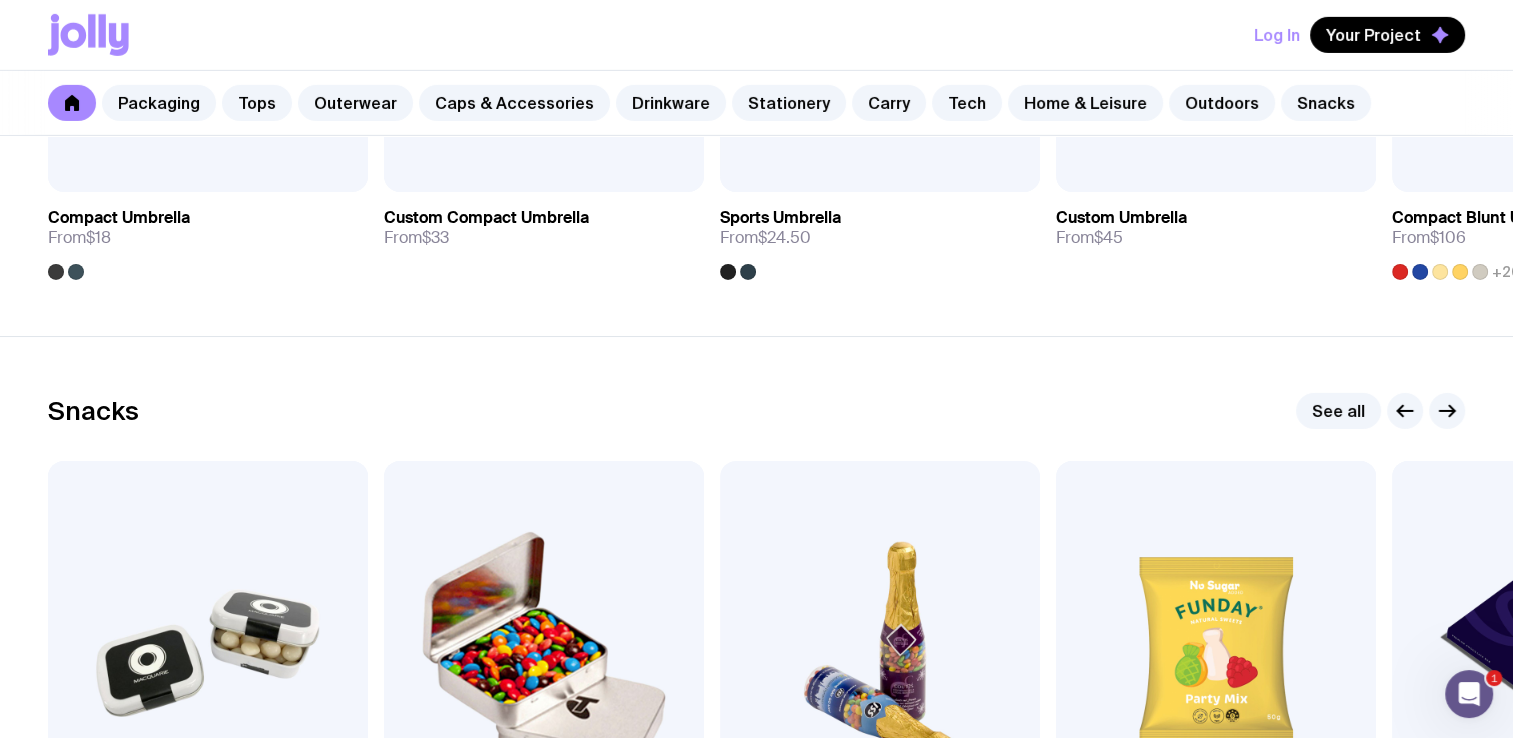 scroll, scrollTop: 6570, scrollLeft: 0, axis: vertical 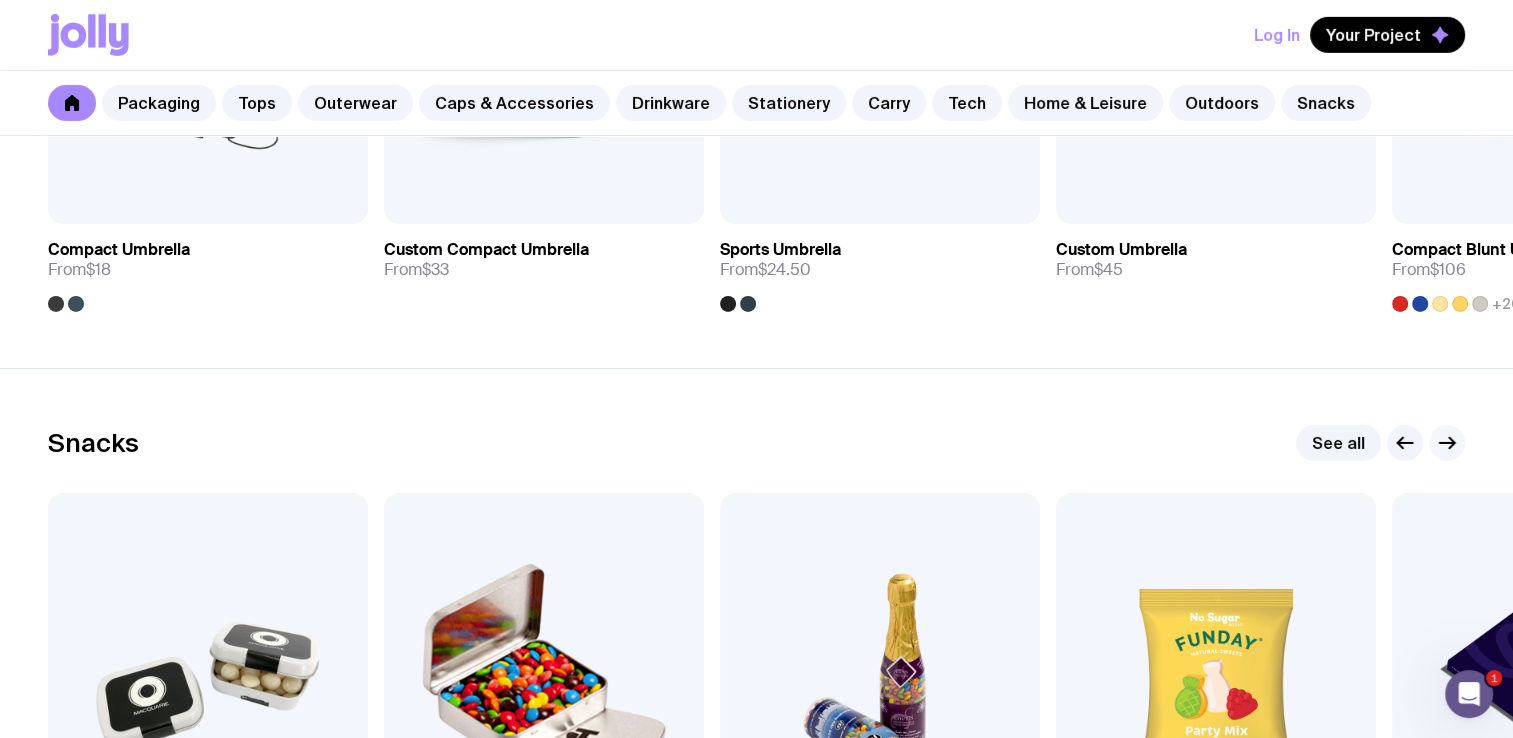 click 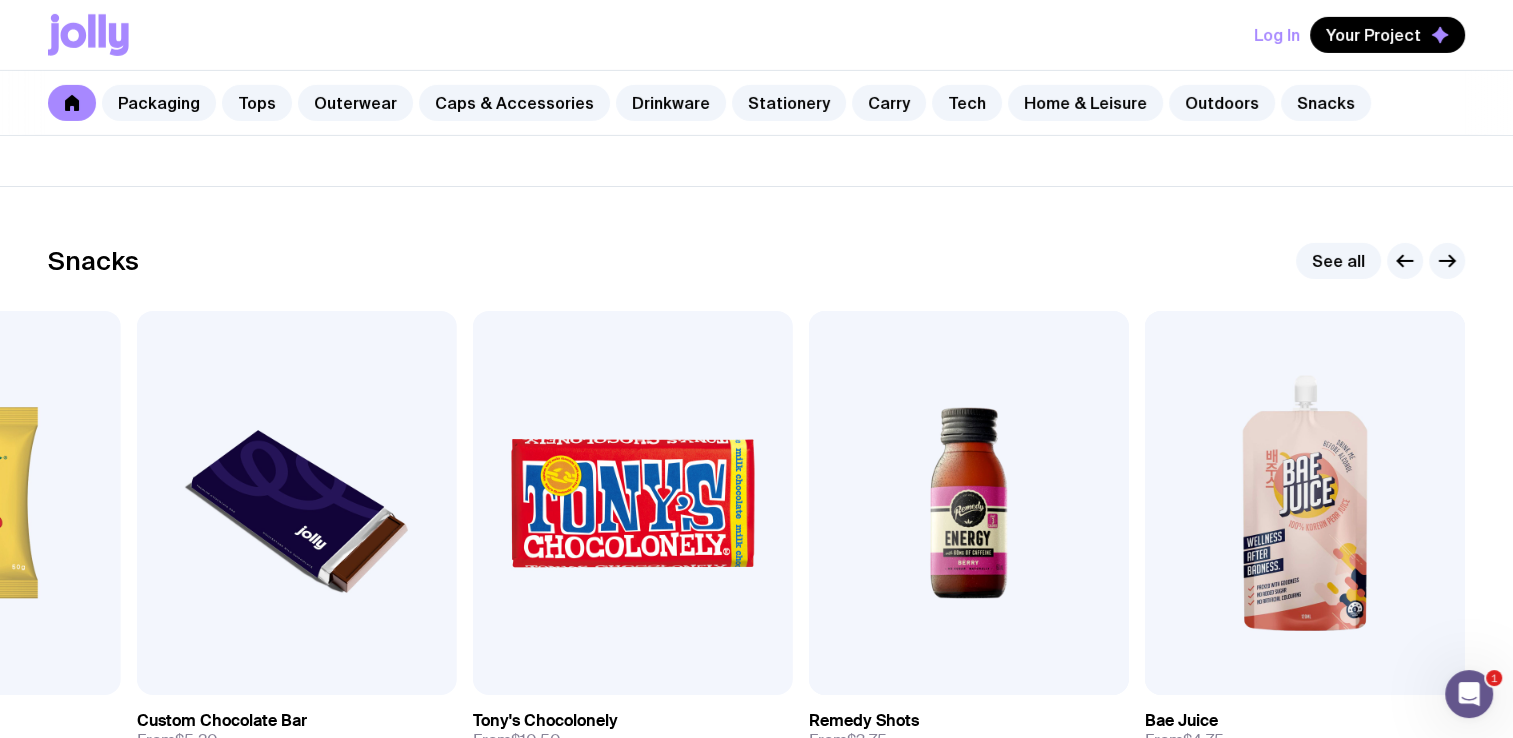 scroll, scrollTop: 6770, scrollLeft: 0, axis: vertical 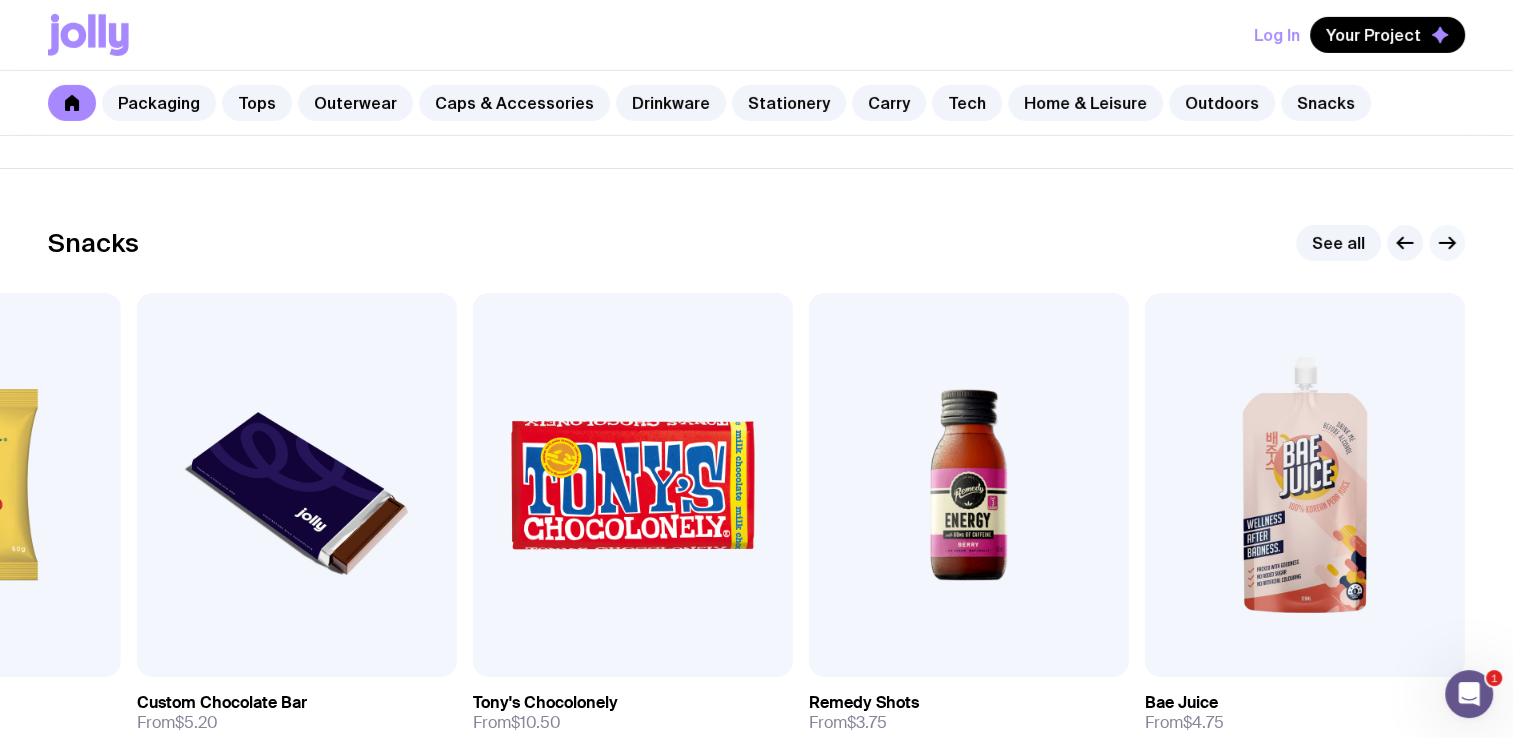 click 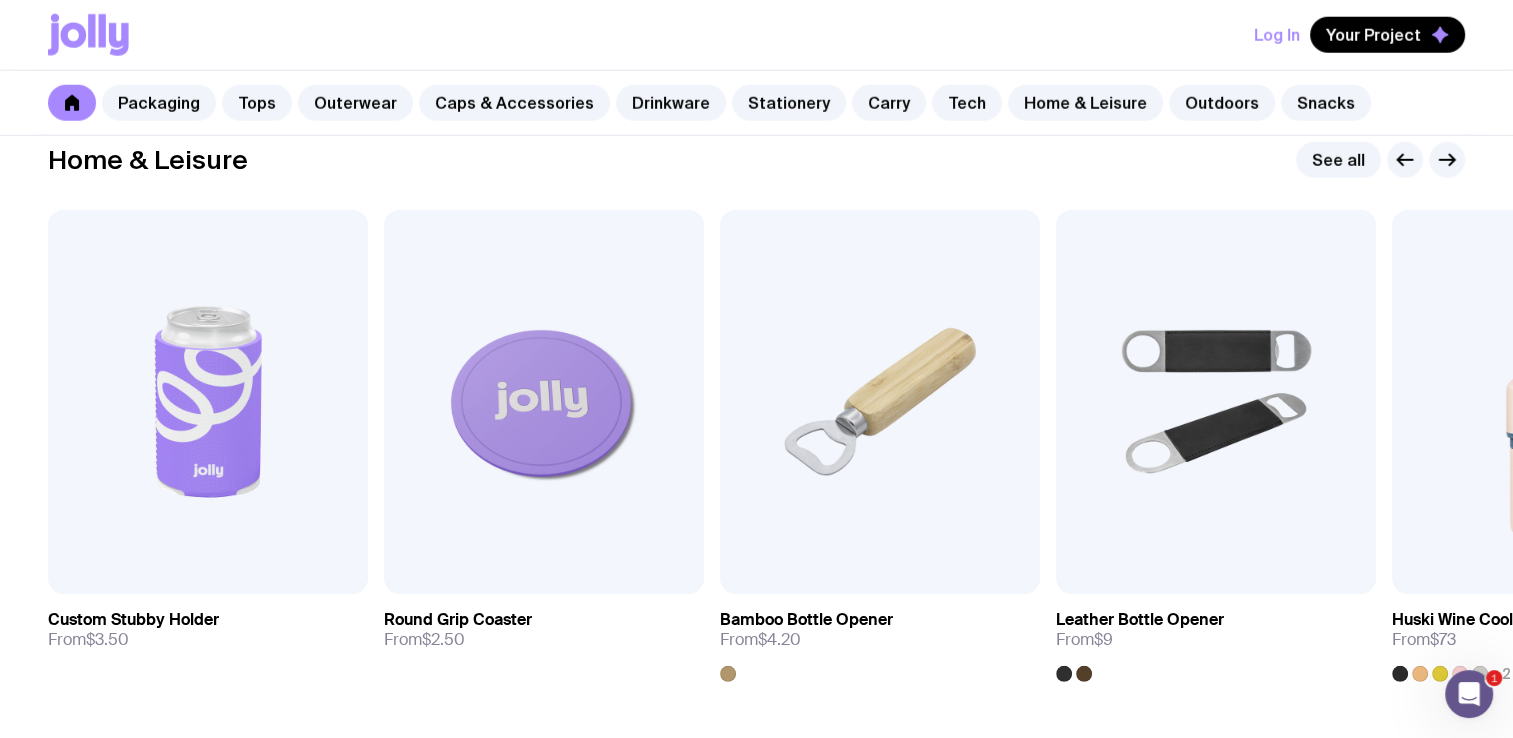 scroll, scrollTop: 5470, scrollLeft: 0, axis: vertical 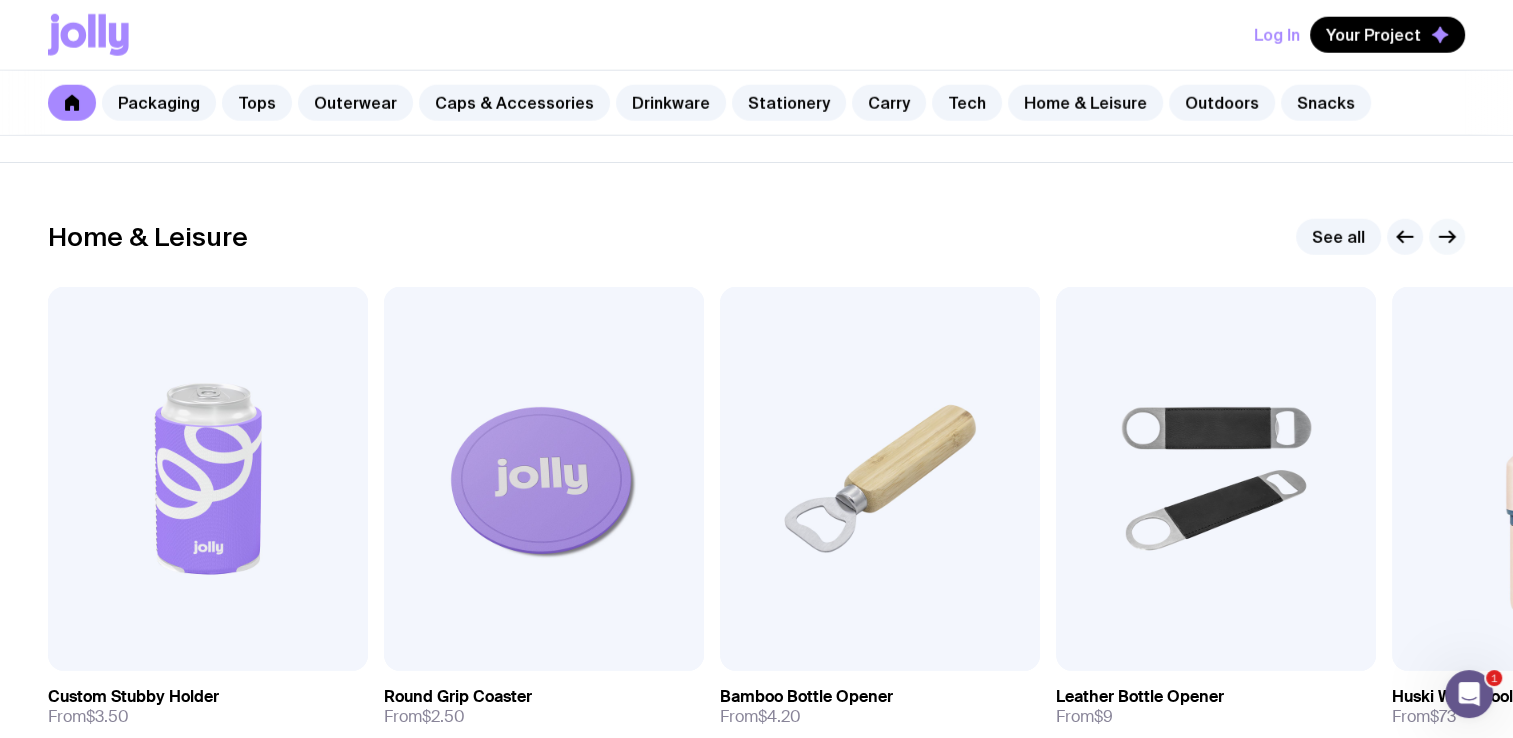 click at bounding box center (1447, 237) 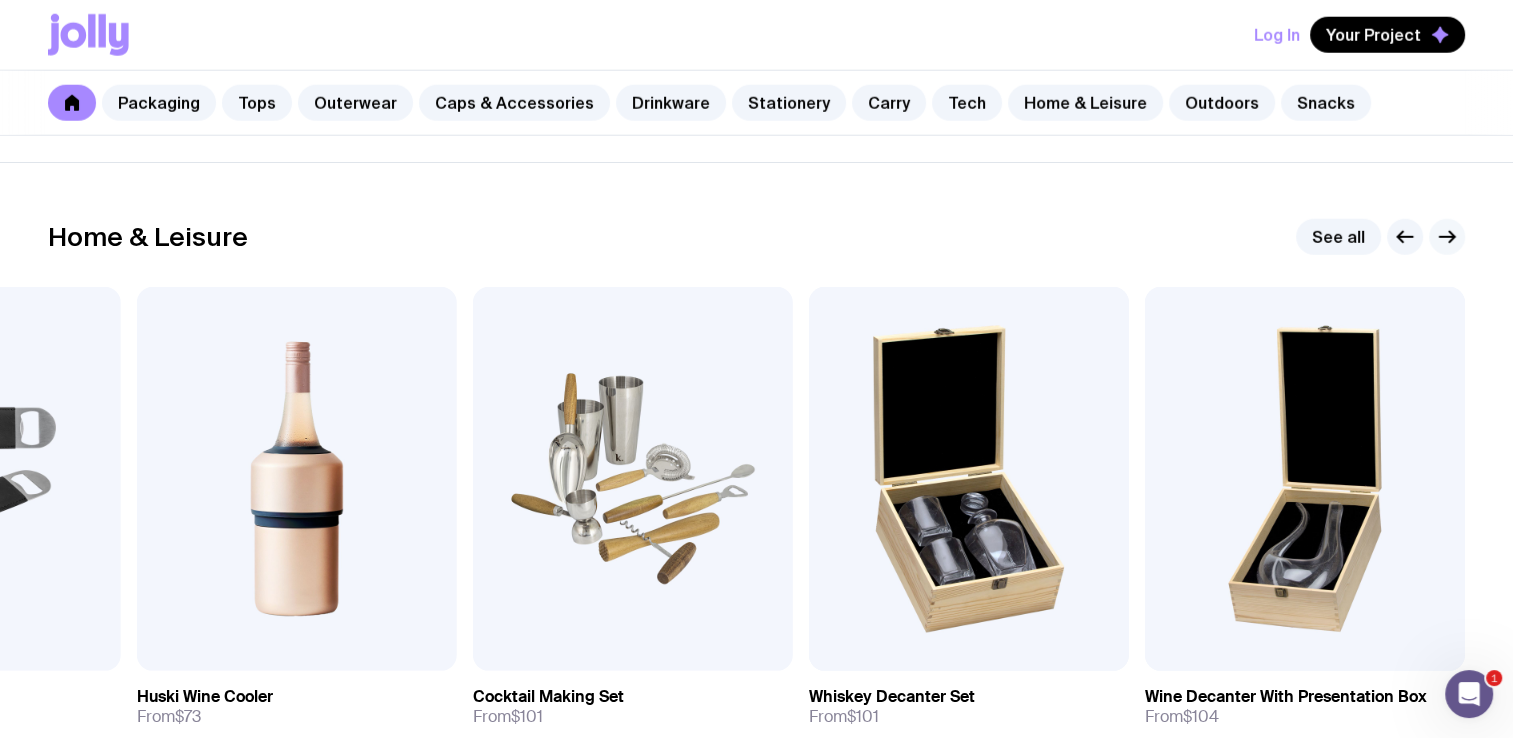 click at bounding box center (1447, 237) 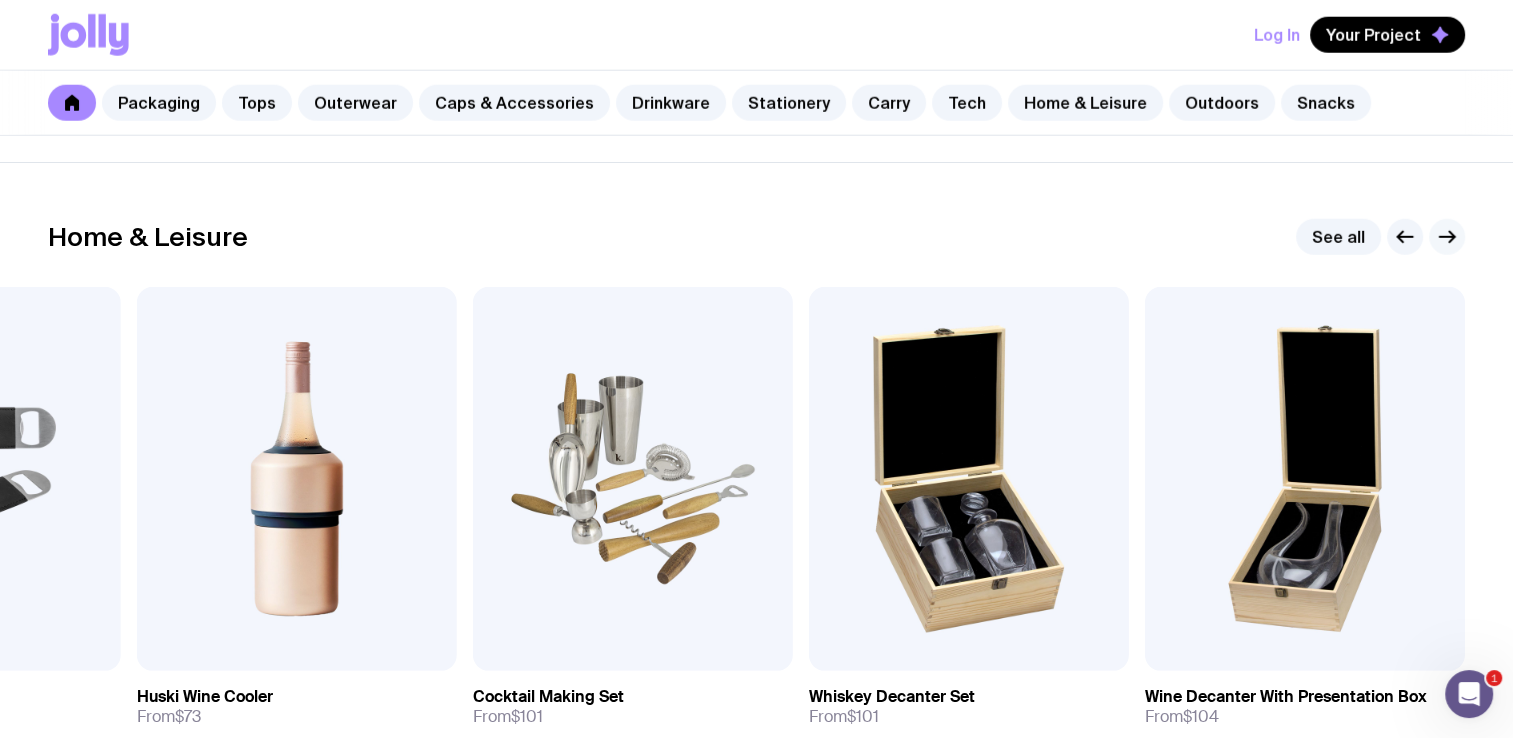 click 